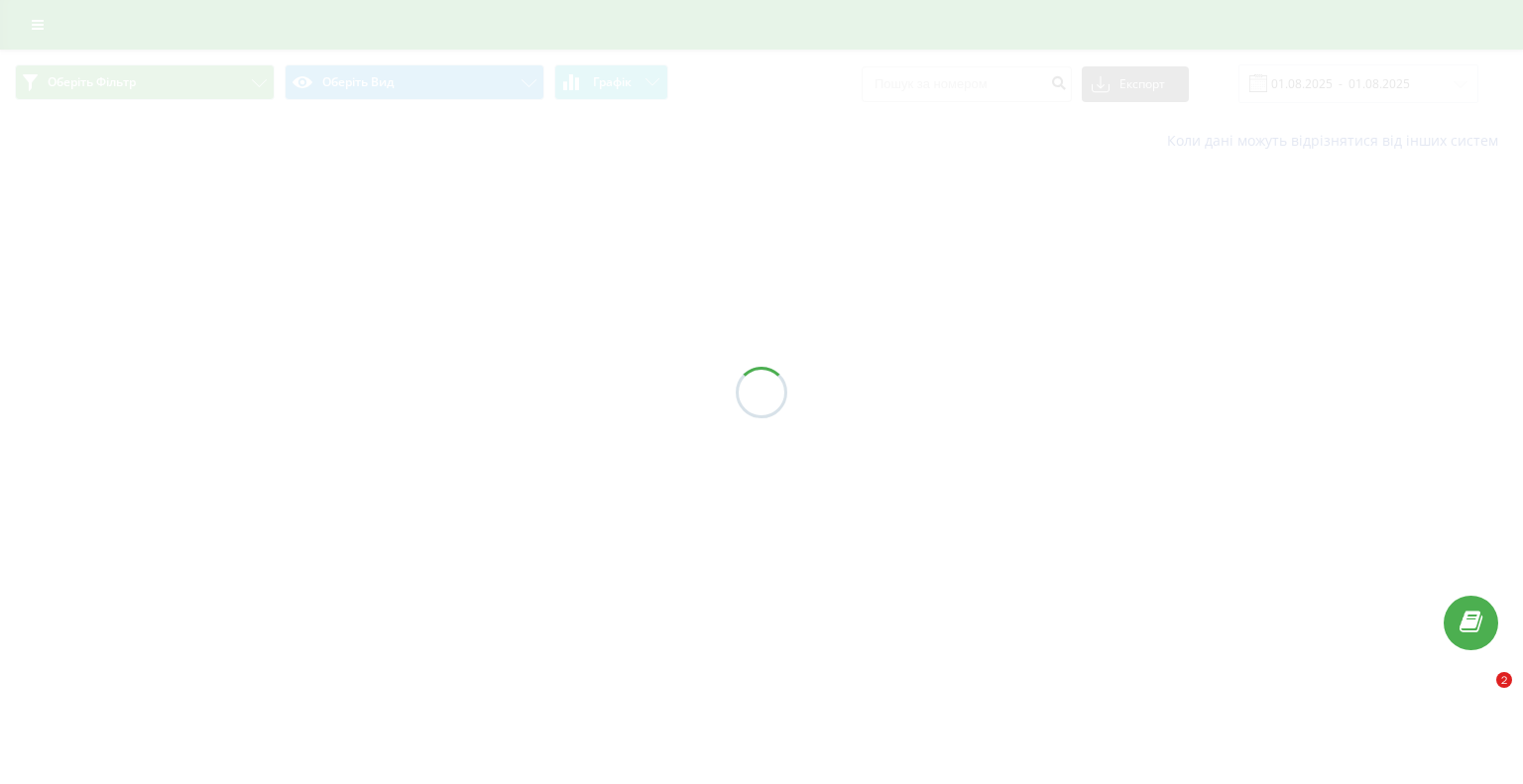 scroll, scrollTop: 0, scrollLeft: 0, axis: both 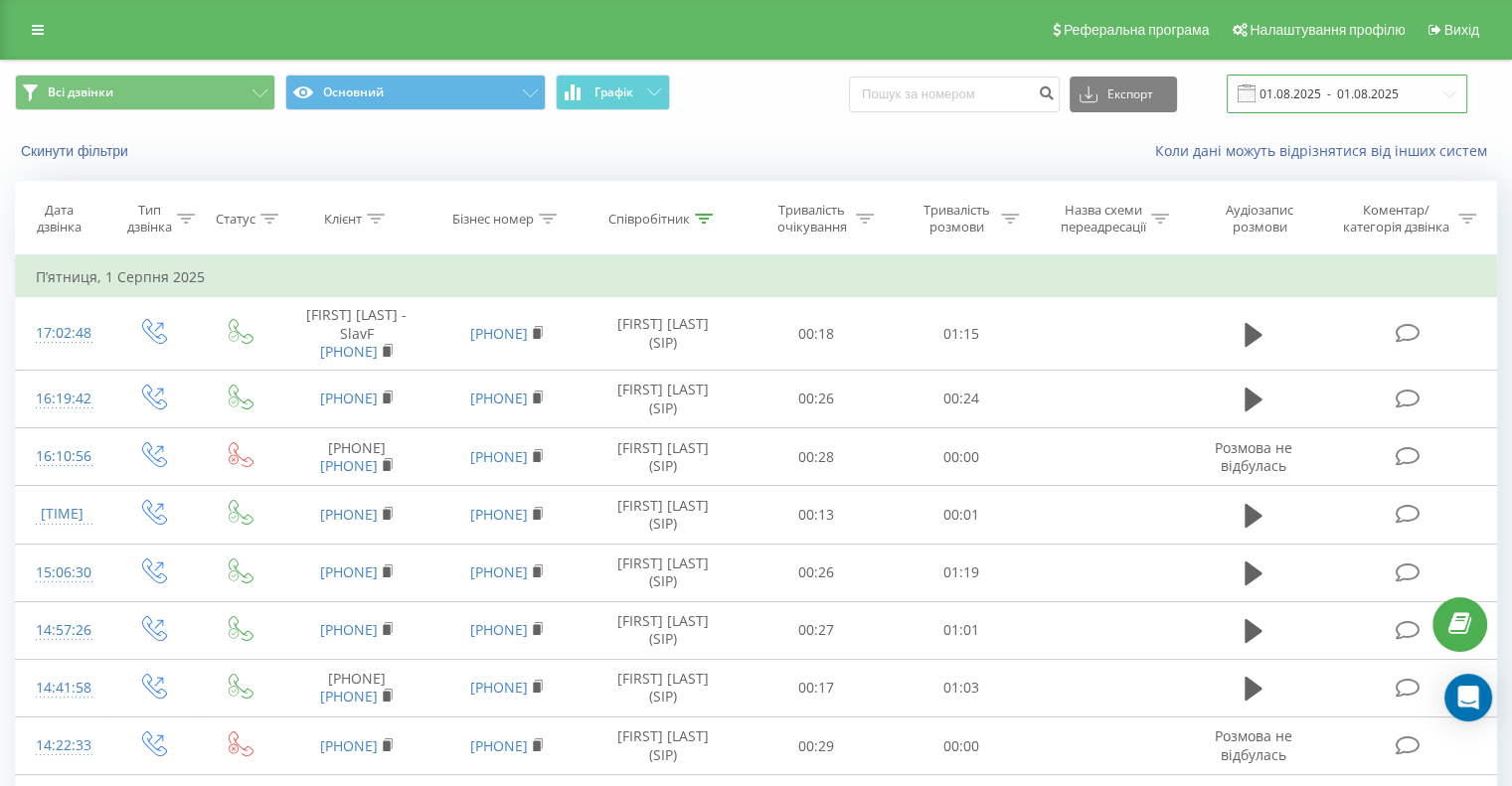 click on "01.08.2025  -  01.08.2025" at bounding box center (1347, 93) 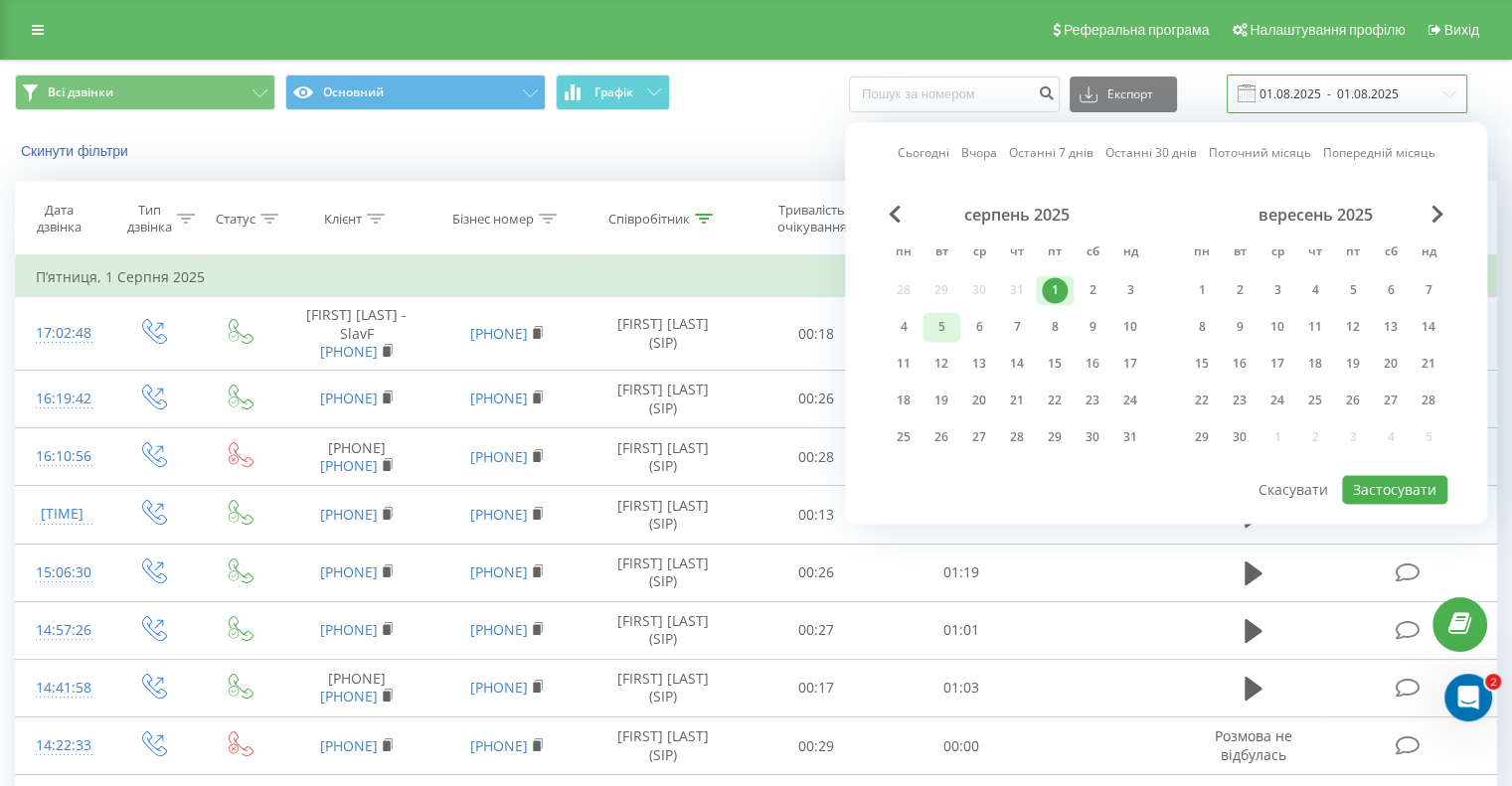 scroll, scrollTop: 0, scrollLeft: 0, axis: both 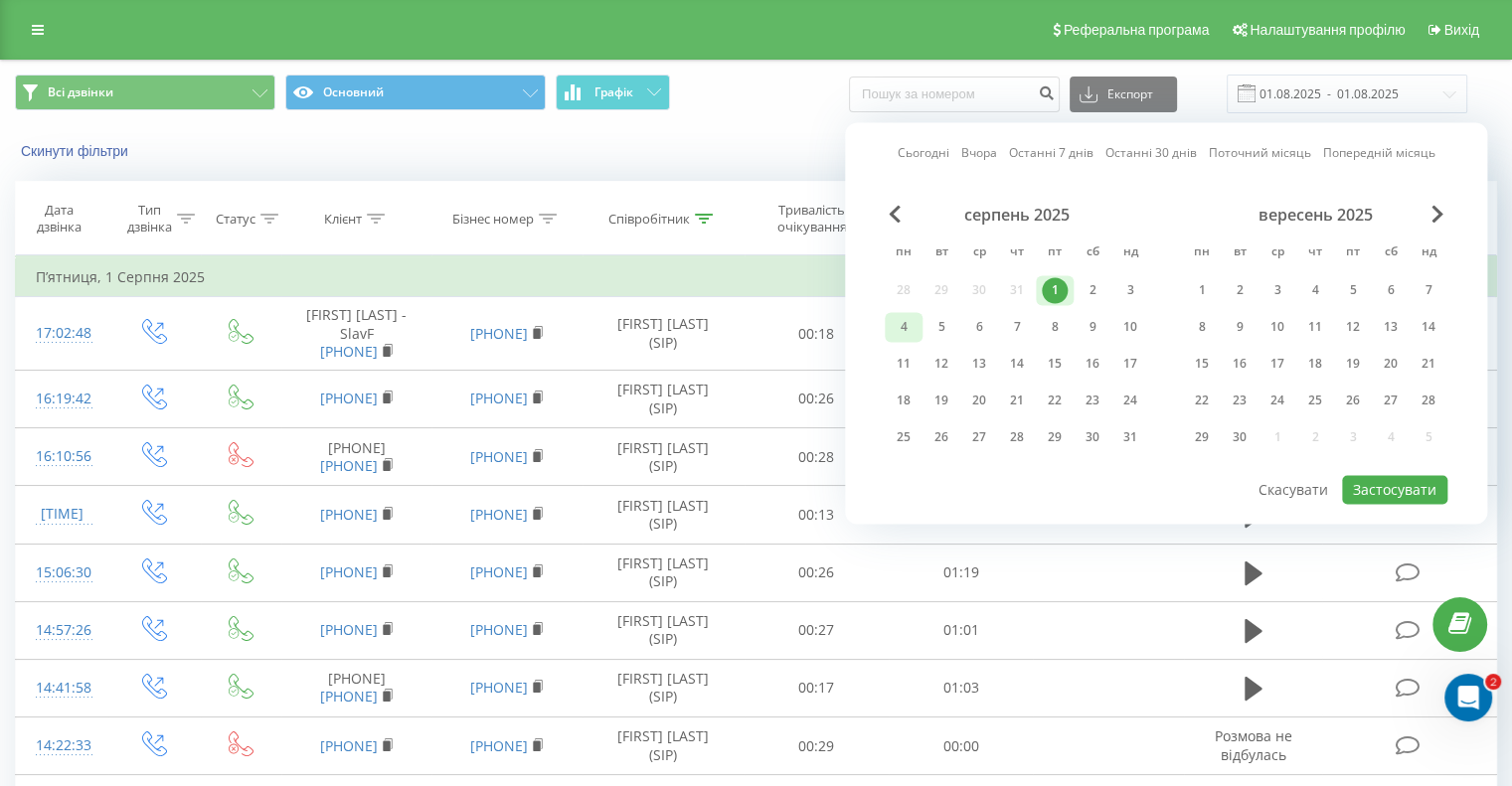 click on "4" at bounding box center (904, 327) 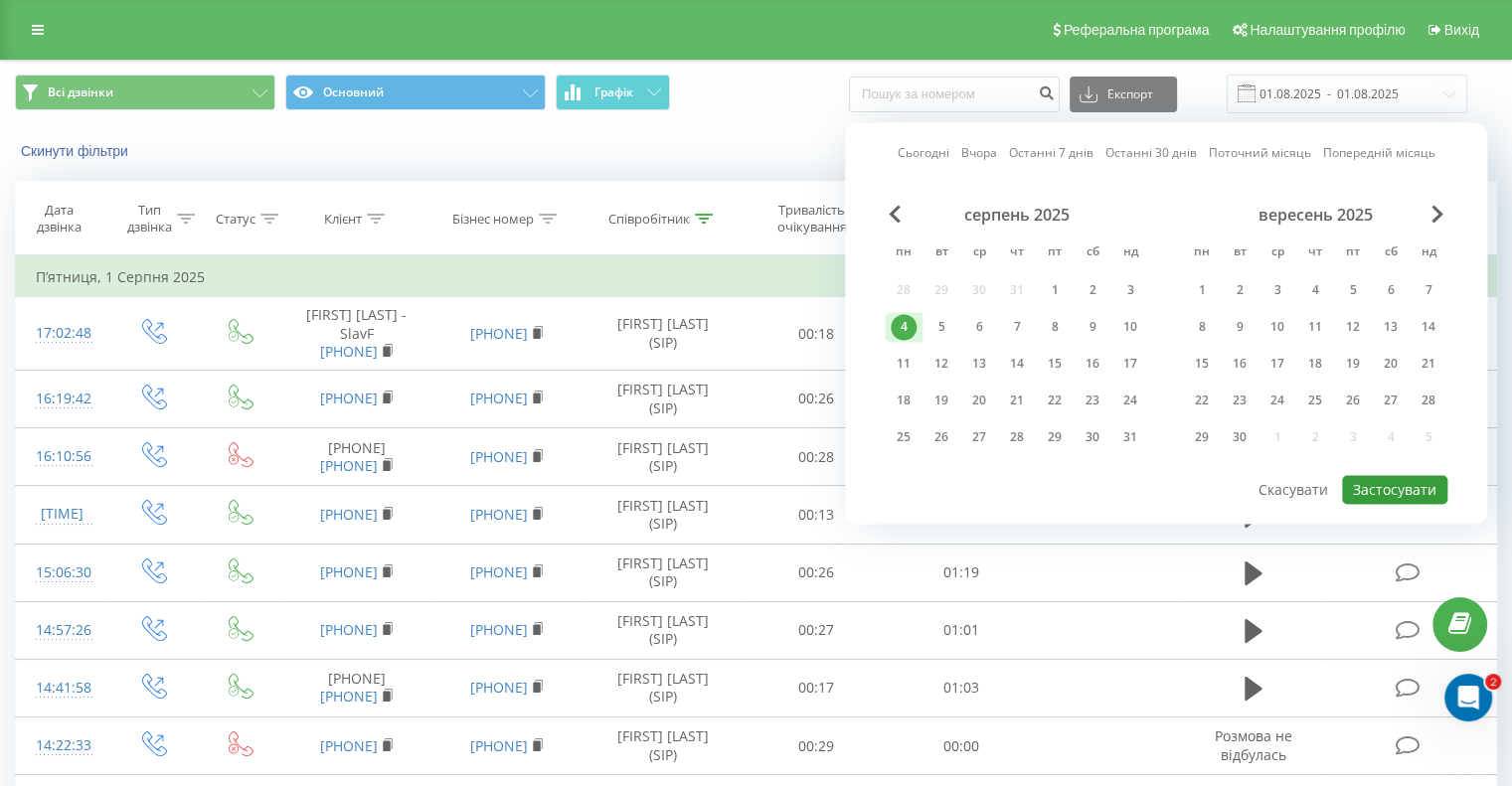 click on "Застосувати" at bounding box center [1395, 489] 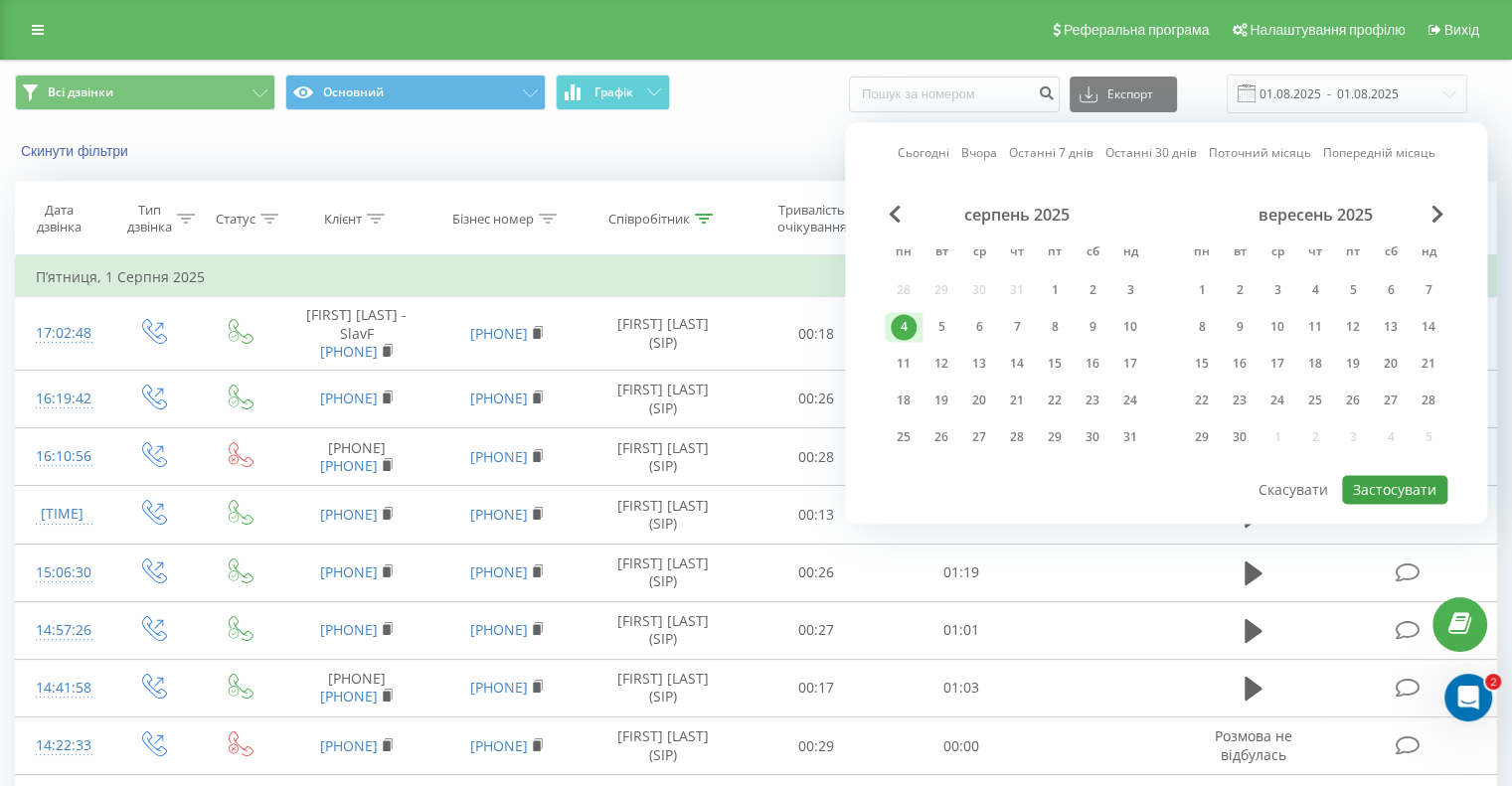 type on "04.08.2025  -  04.08.2025" 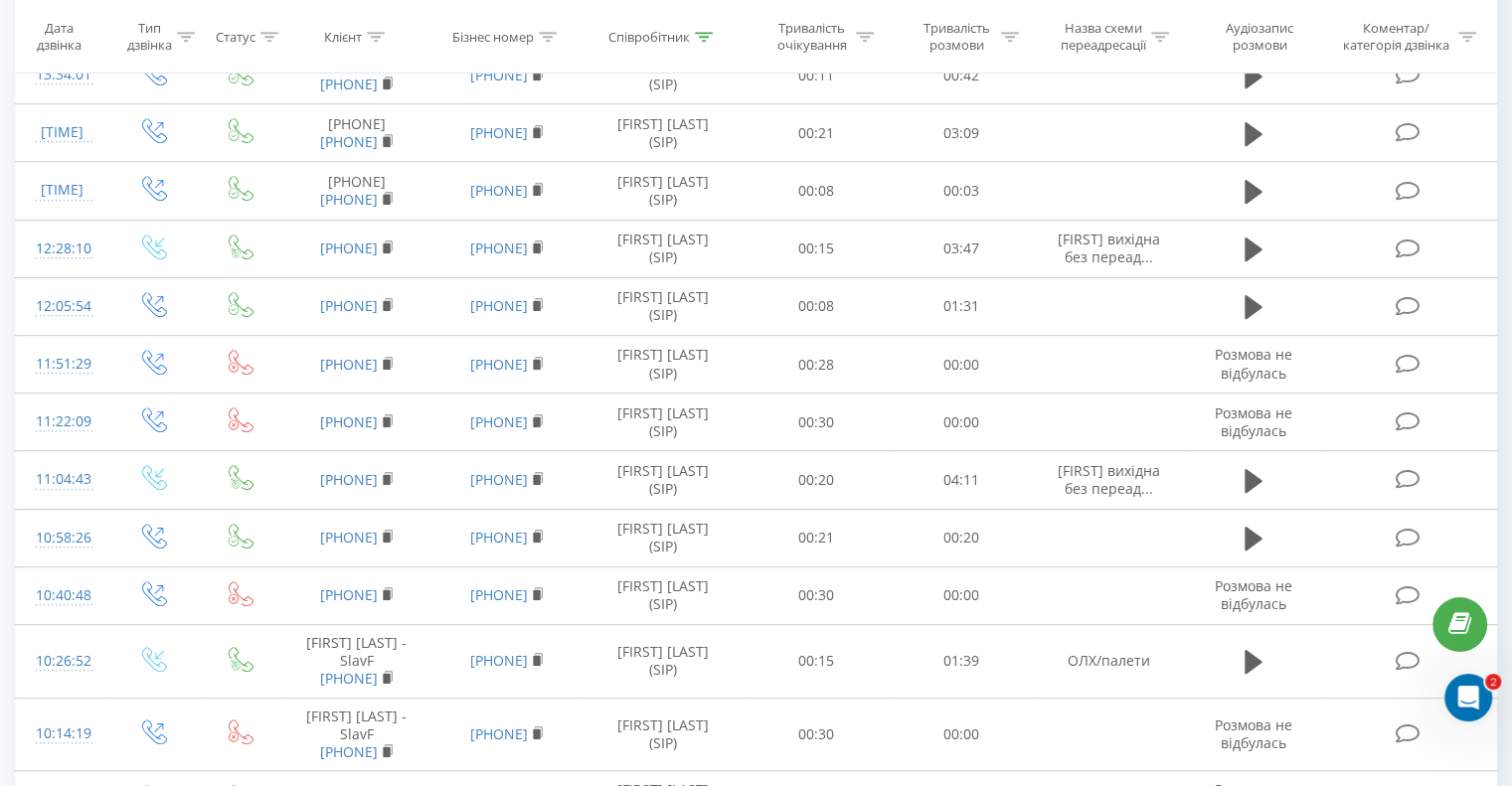 scroll, scrollTop: 1293, scrollLeft: 0, axis: vertical 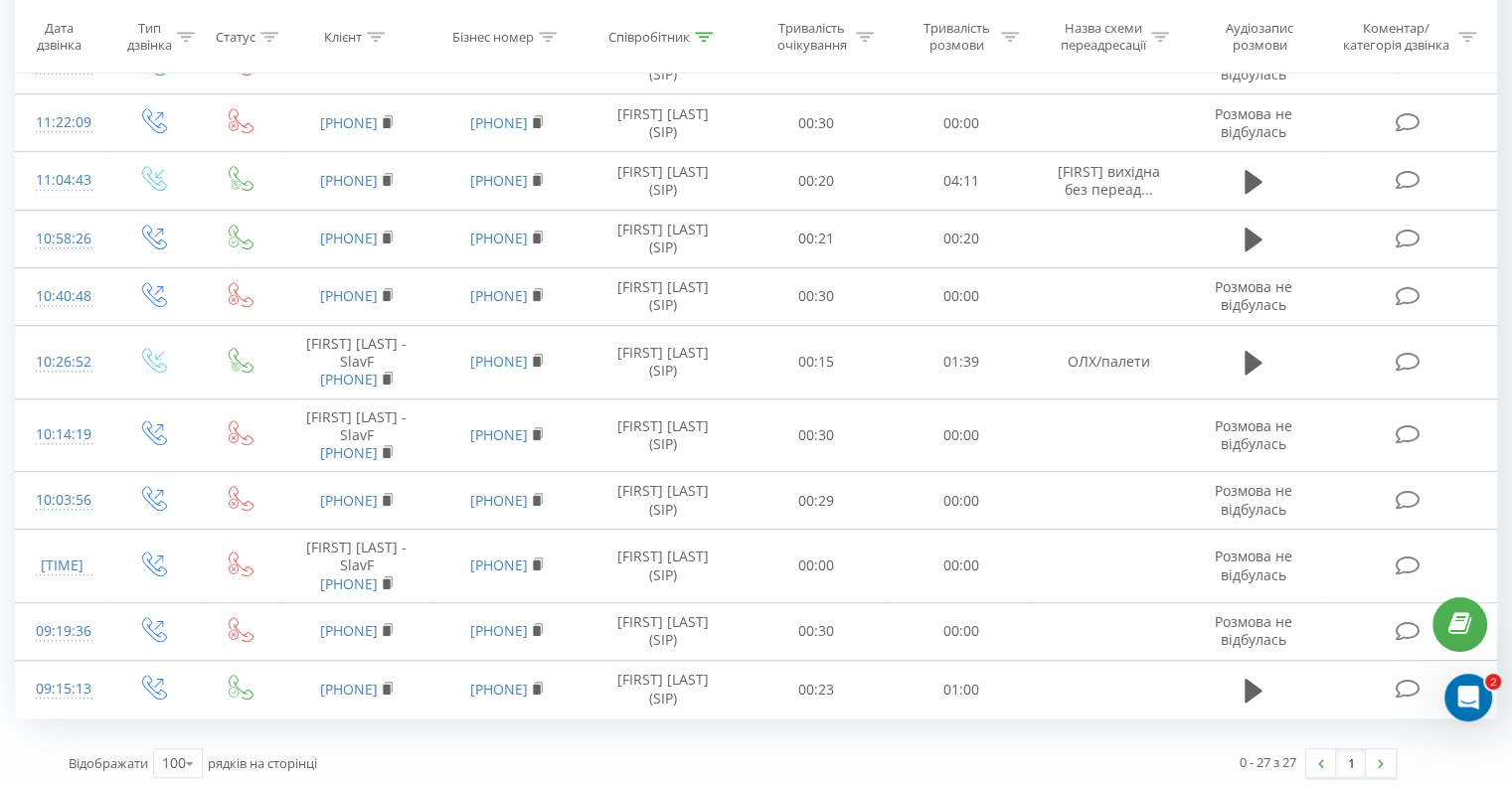 click at bounding box center [704, 37] 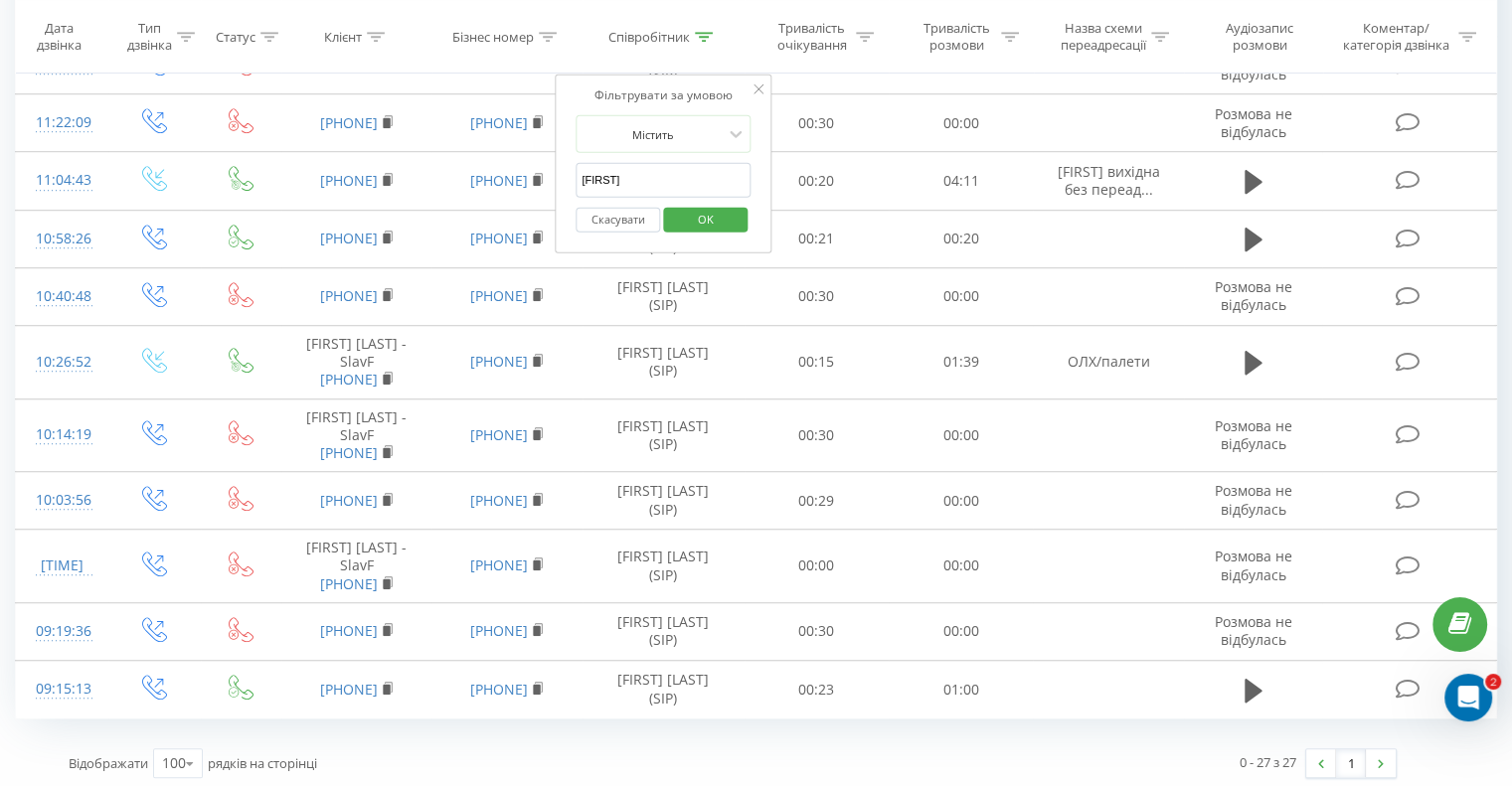 click on "[FIRST]" at bounding box center [663, 180] 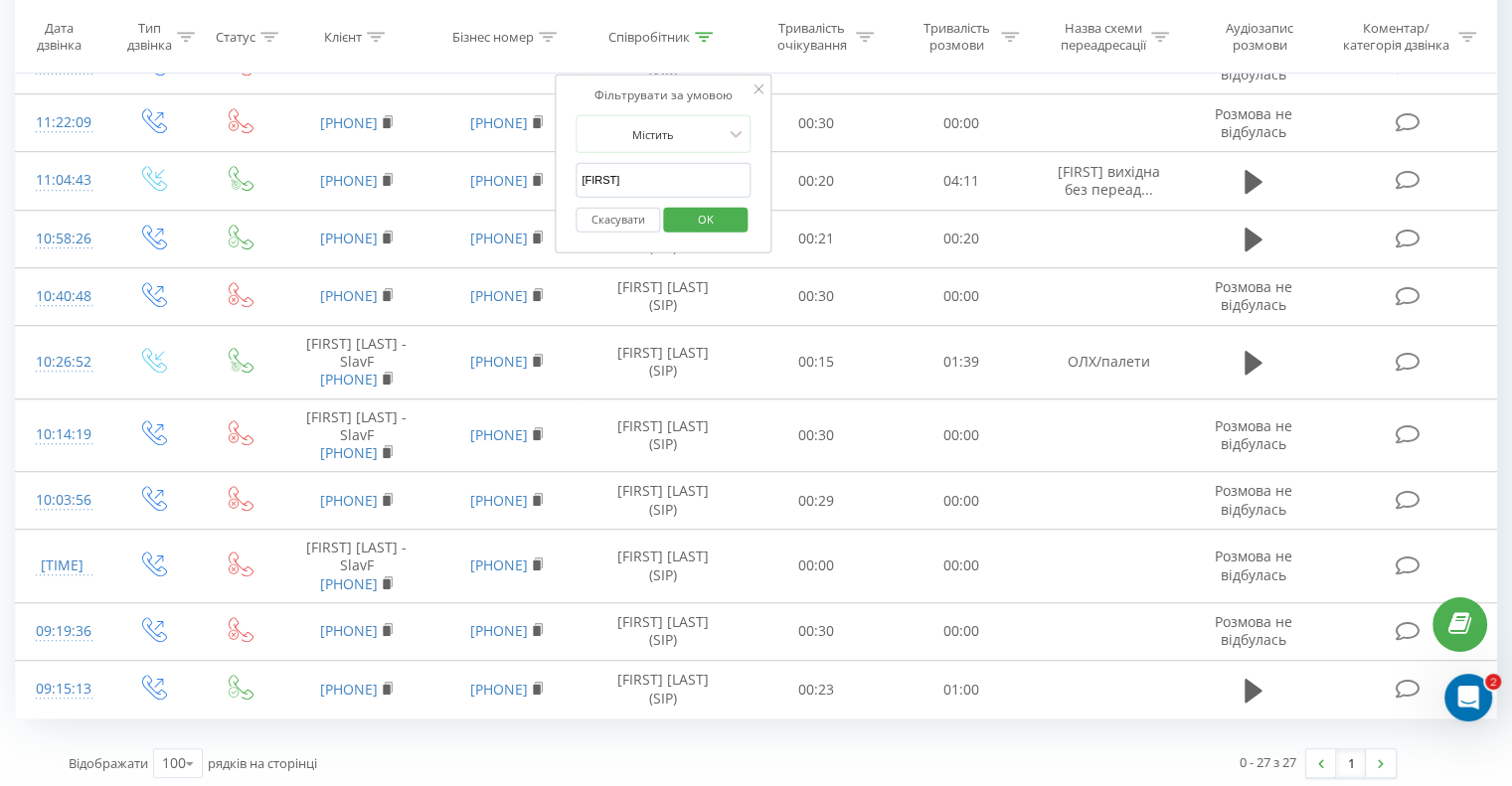 drag, startPoint x: 696, startPoint y: 192, endPoint x: 704, endPoint y: 214, distance: 23.4094 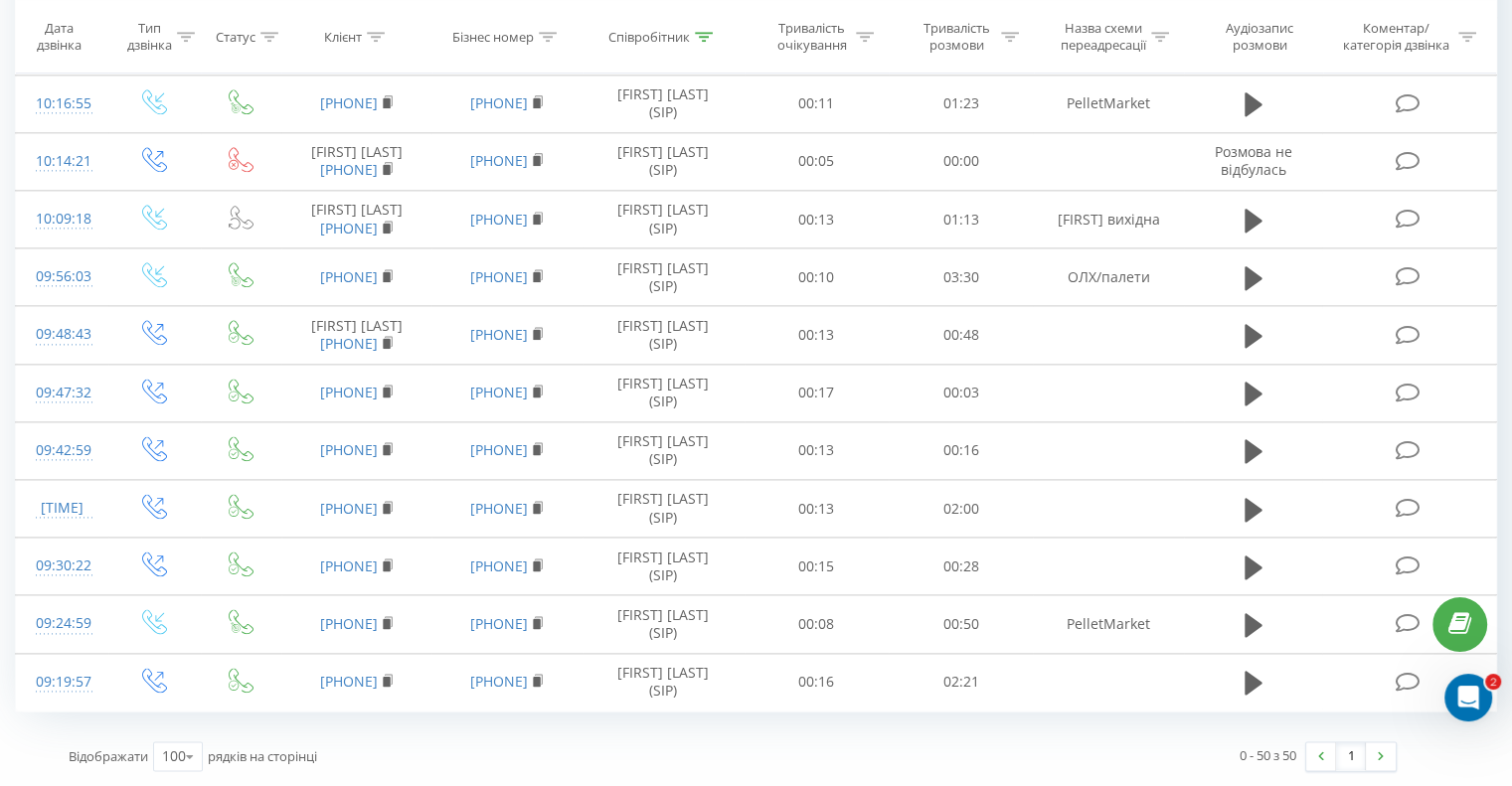 scroll, scrollTop: 2496, scrollLeft: 0, axis: vertical 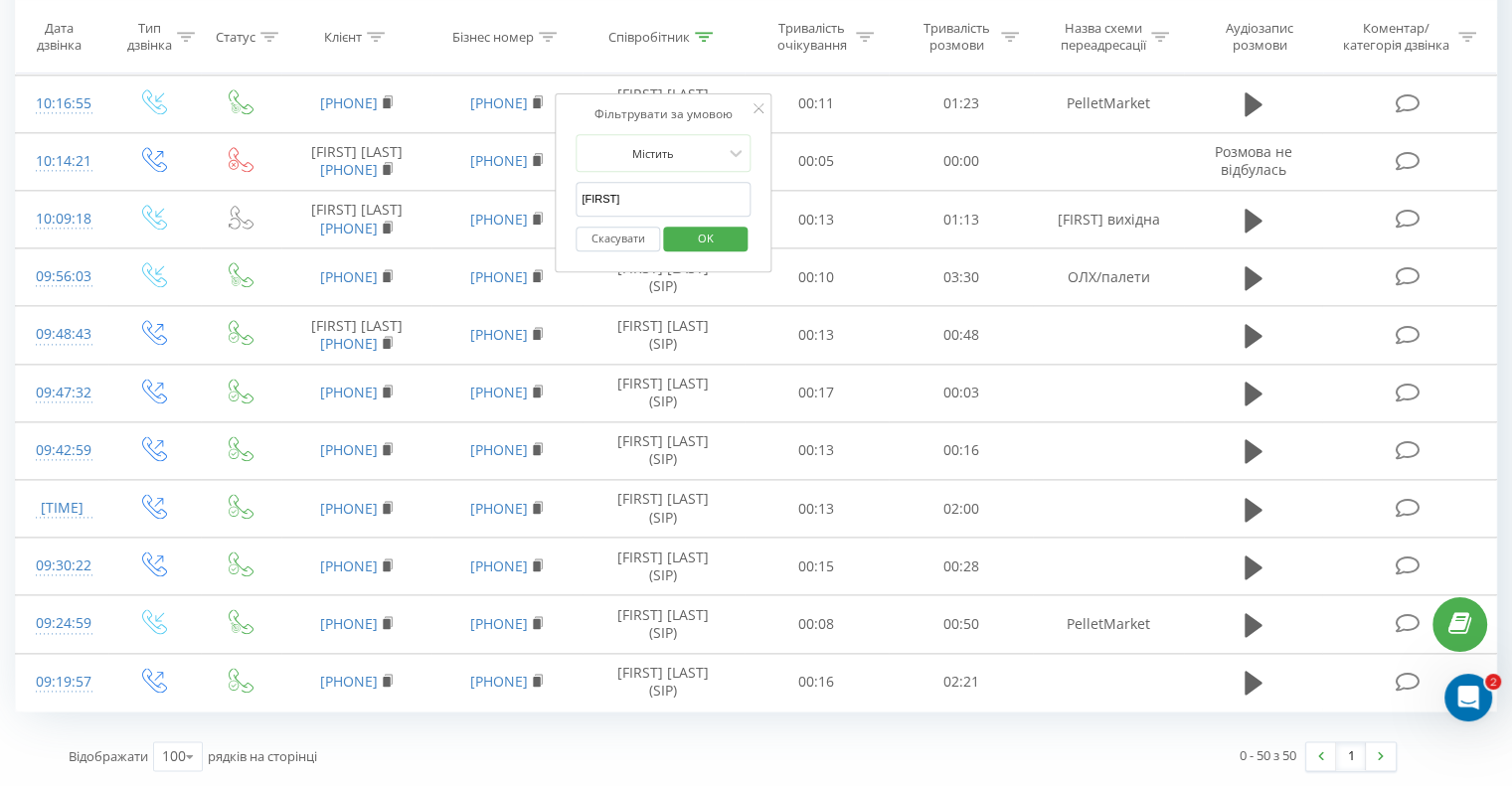click on "[FIRST]" at bounding box center (663, 199) 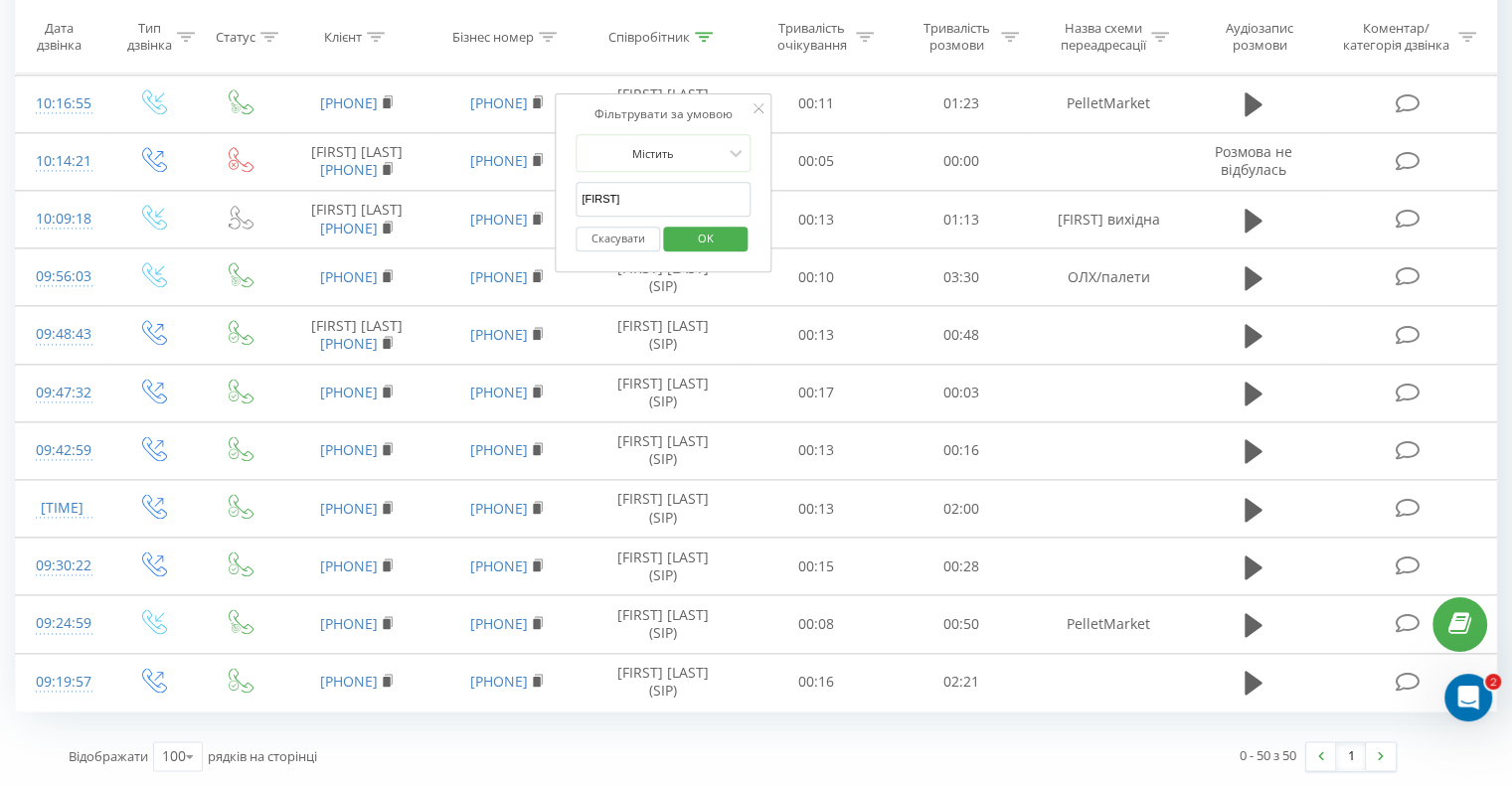click on "OK" at bounding box center [706, 237] 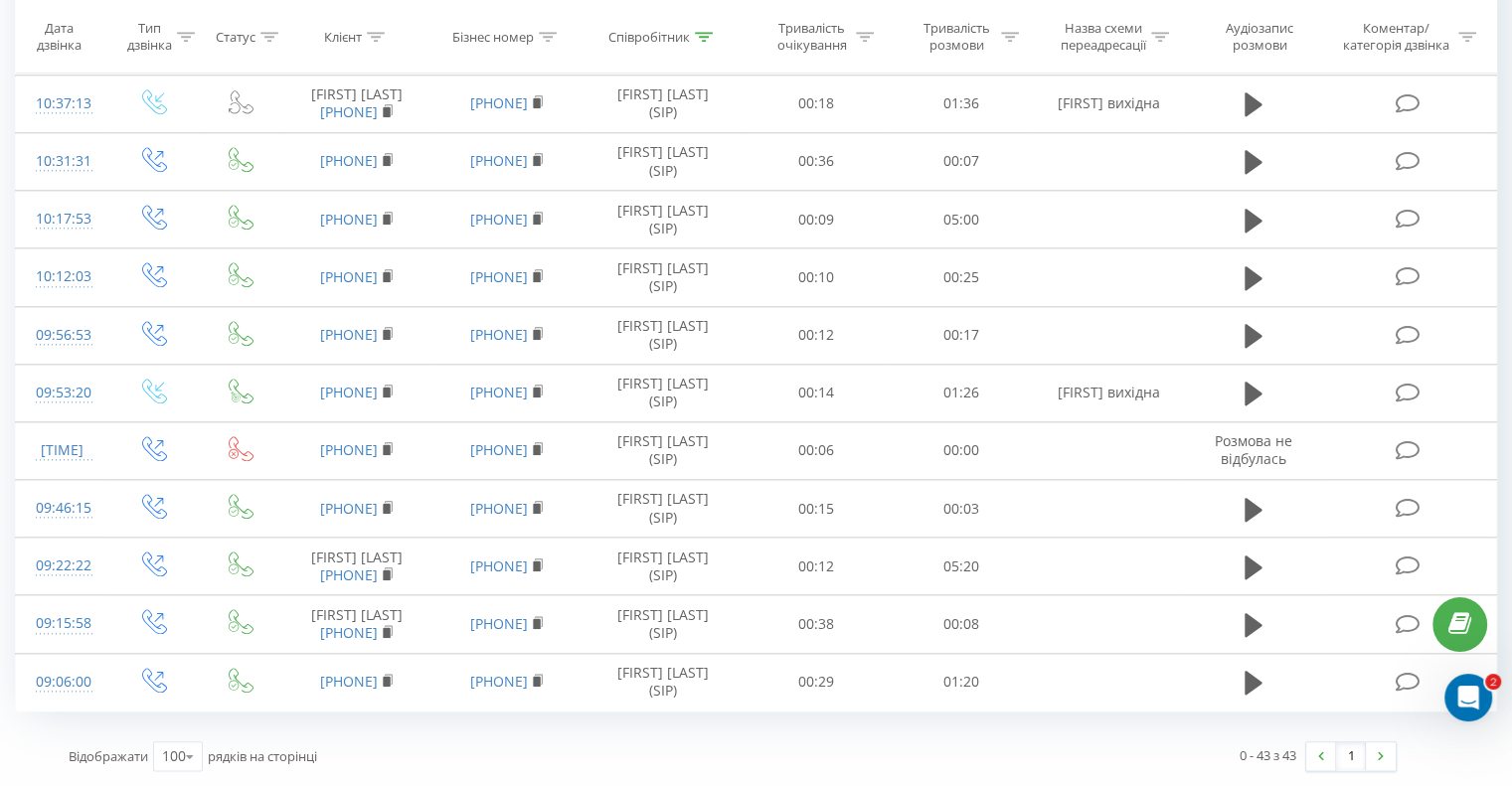 scroll, scrollTop: 2111, scrollLeft: 0, axis: vertical 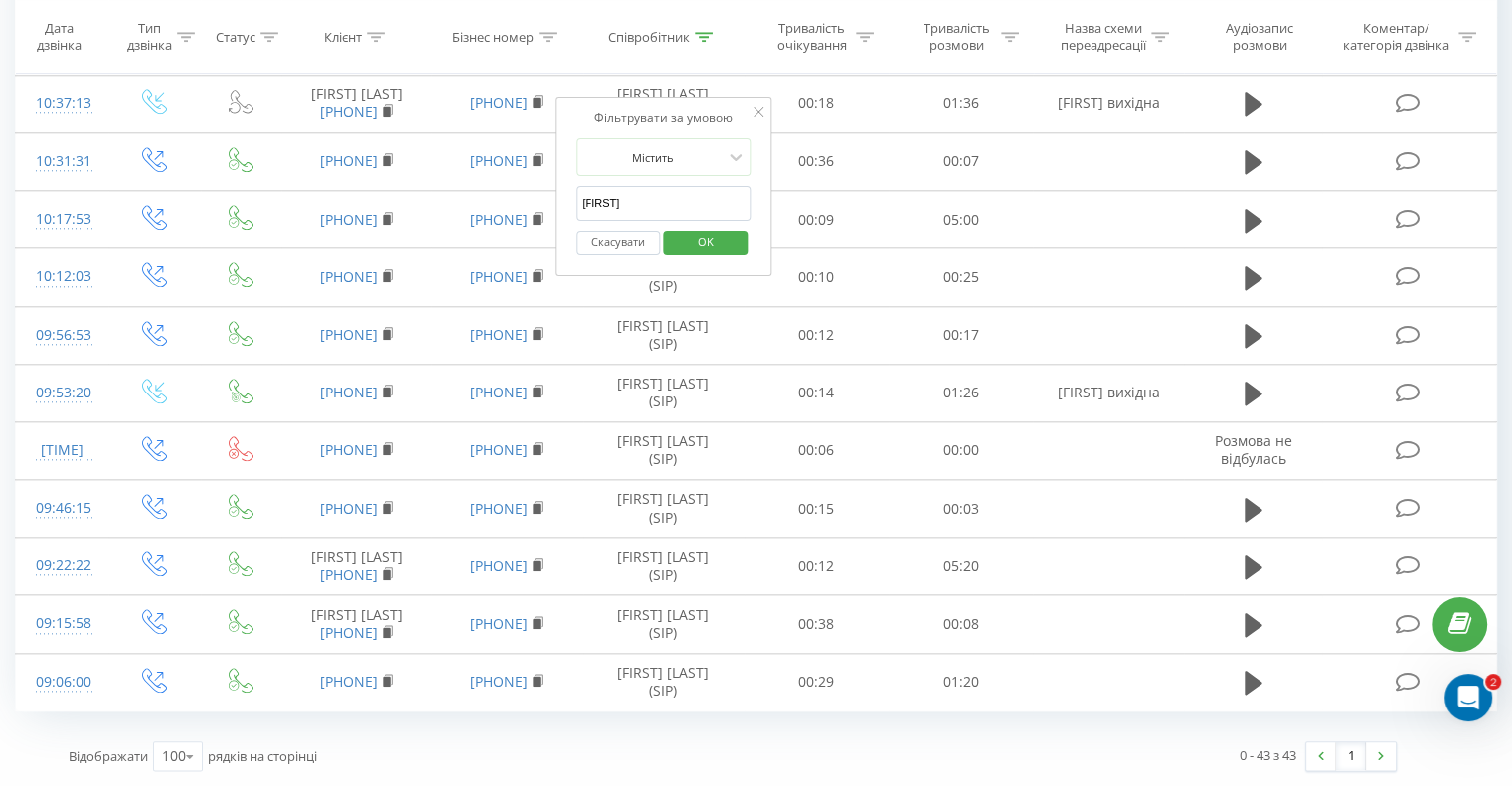 click on "[FIRST]" at bounding box center [663, 203] 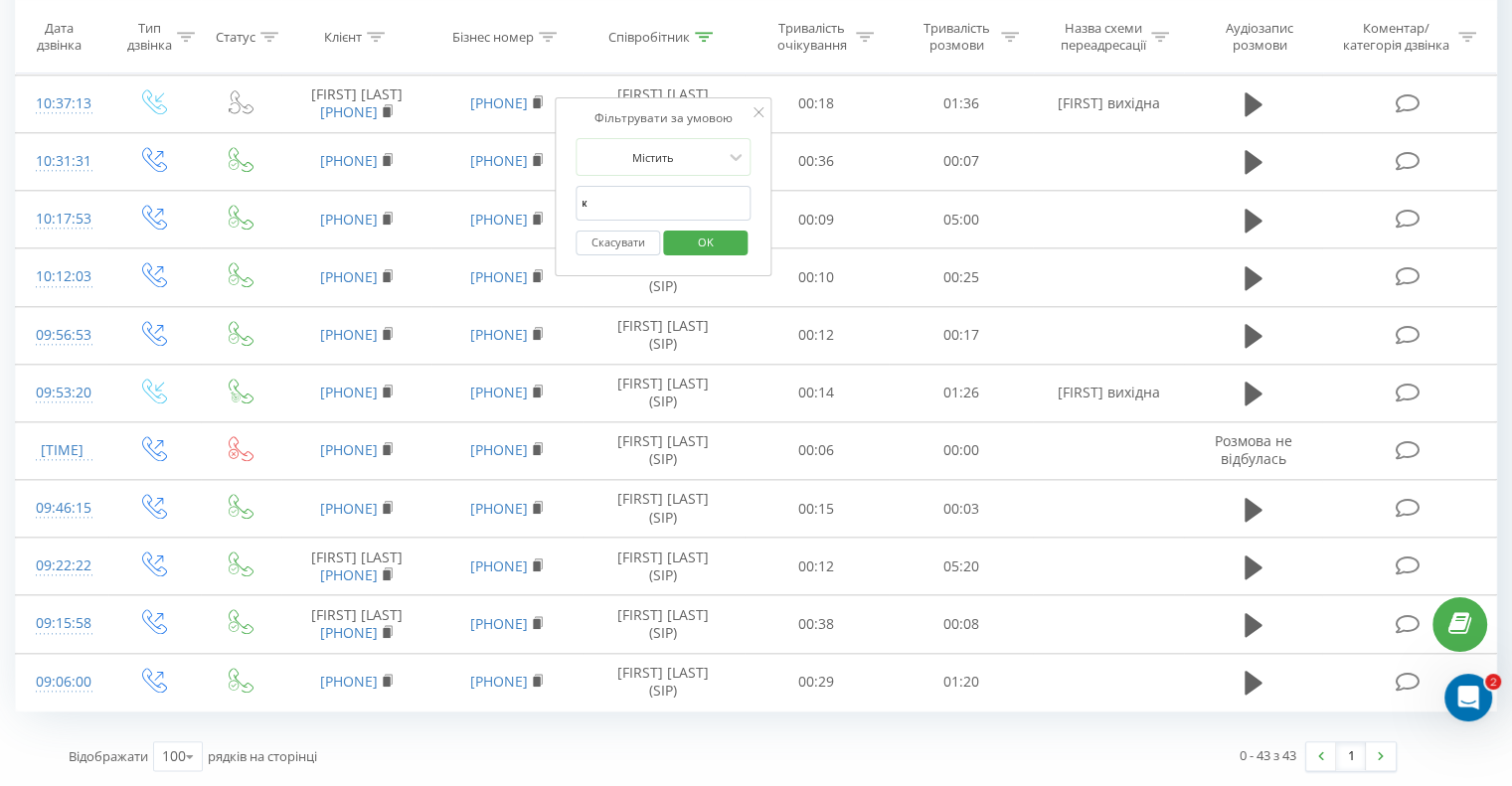 type on "[FIRST]" 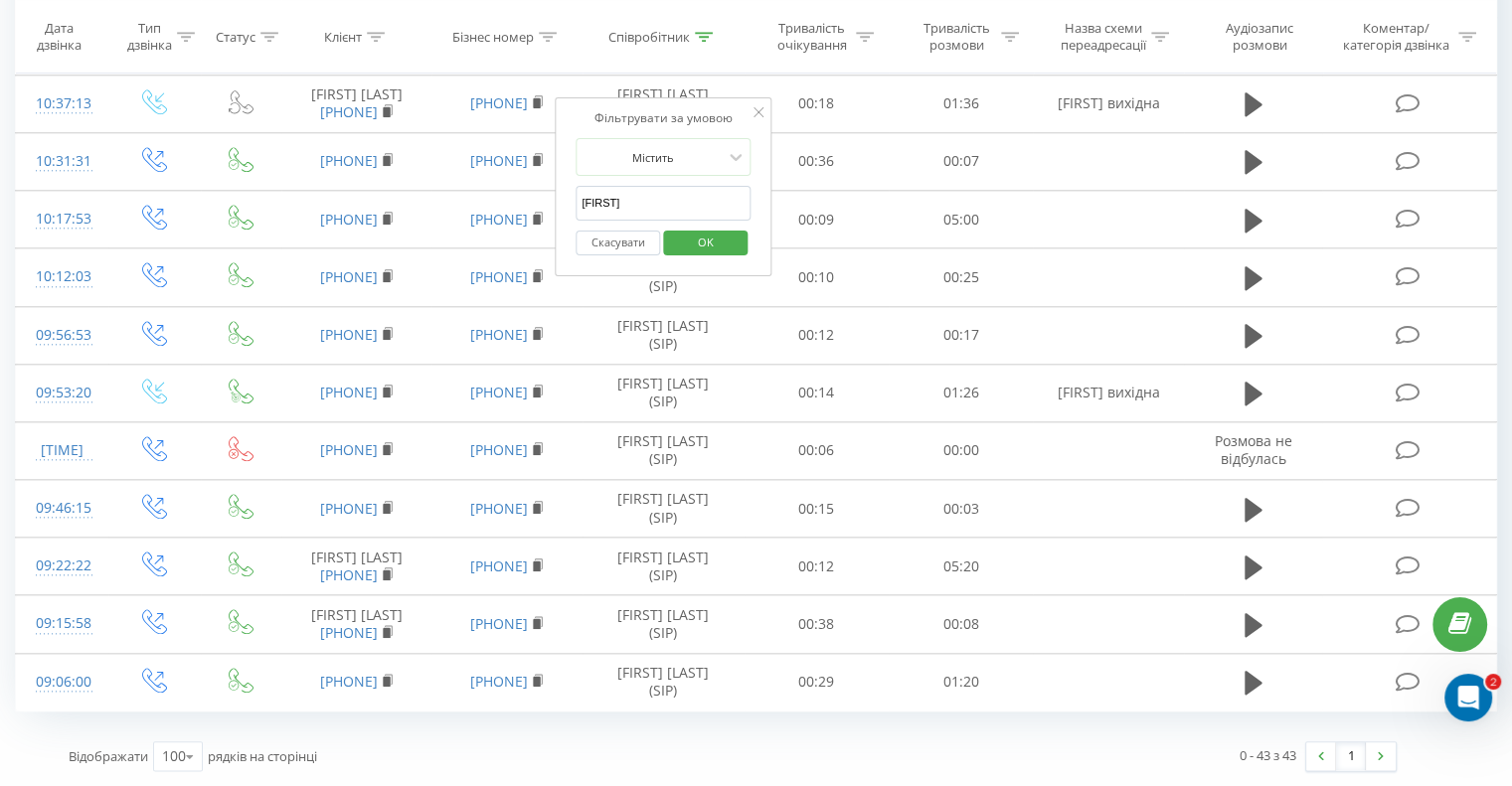 click on "OK" at bounding box center [706, 241] 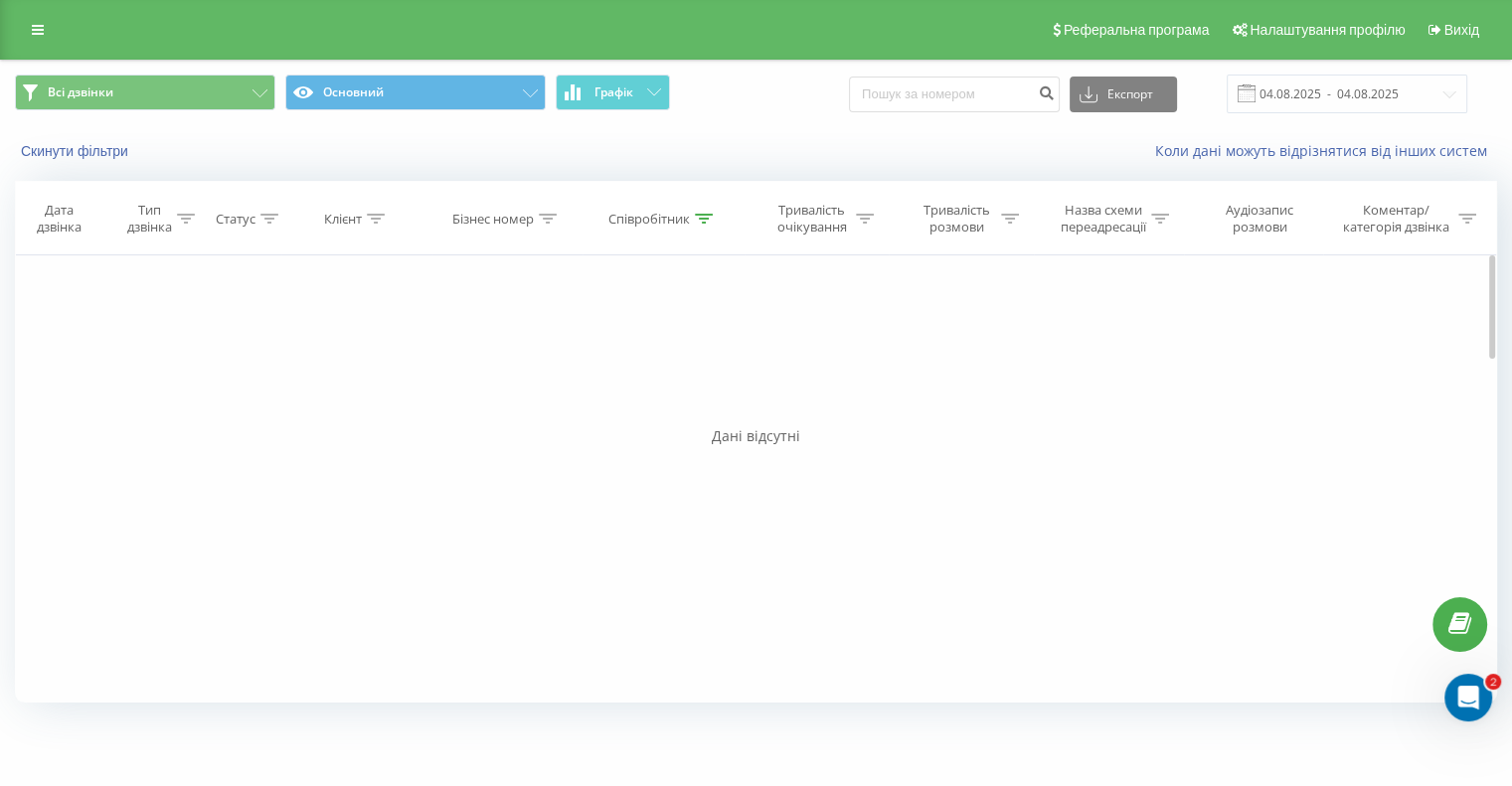 scroll, scrollTop: 0, scrollLeft: 0, axis: both 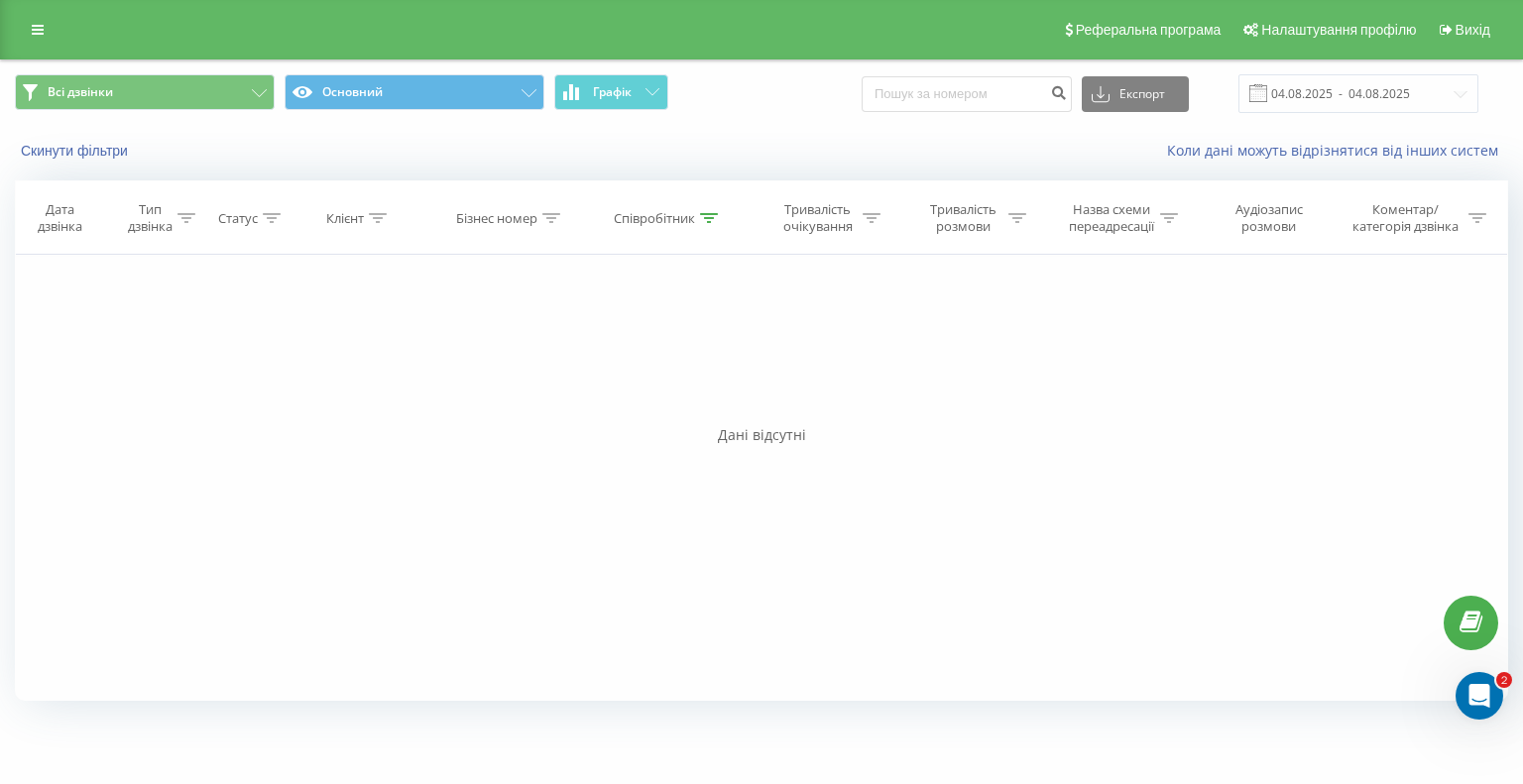 click 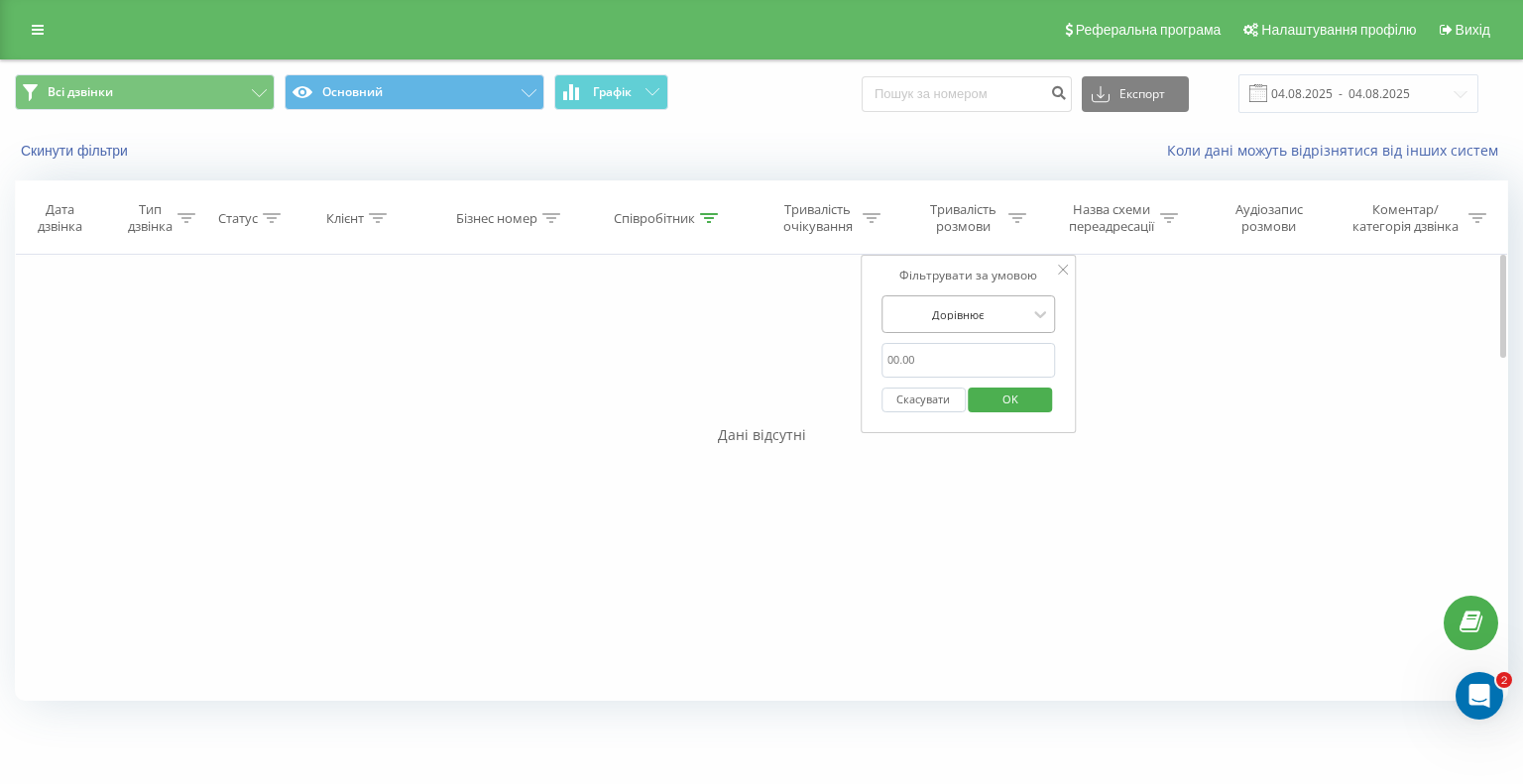 click at bounding box center [958, 314] 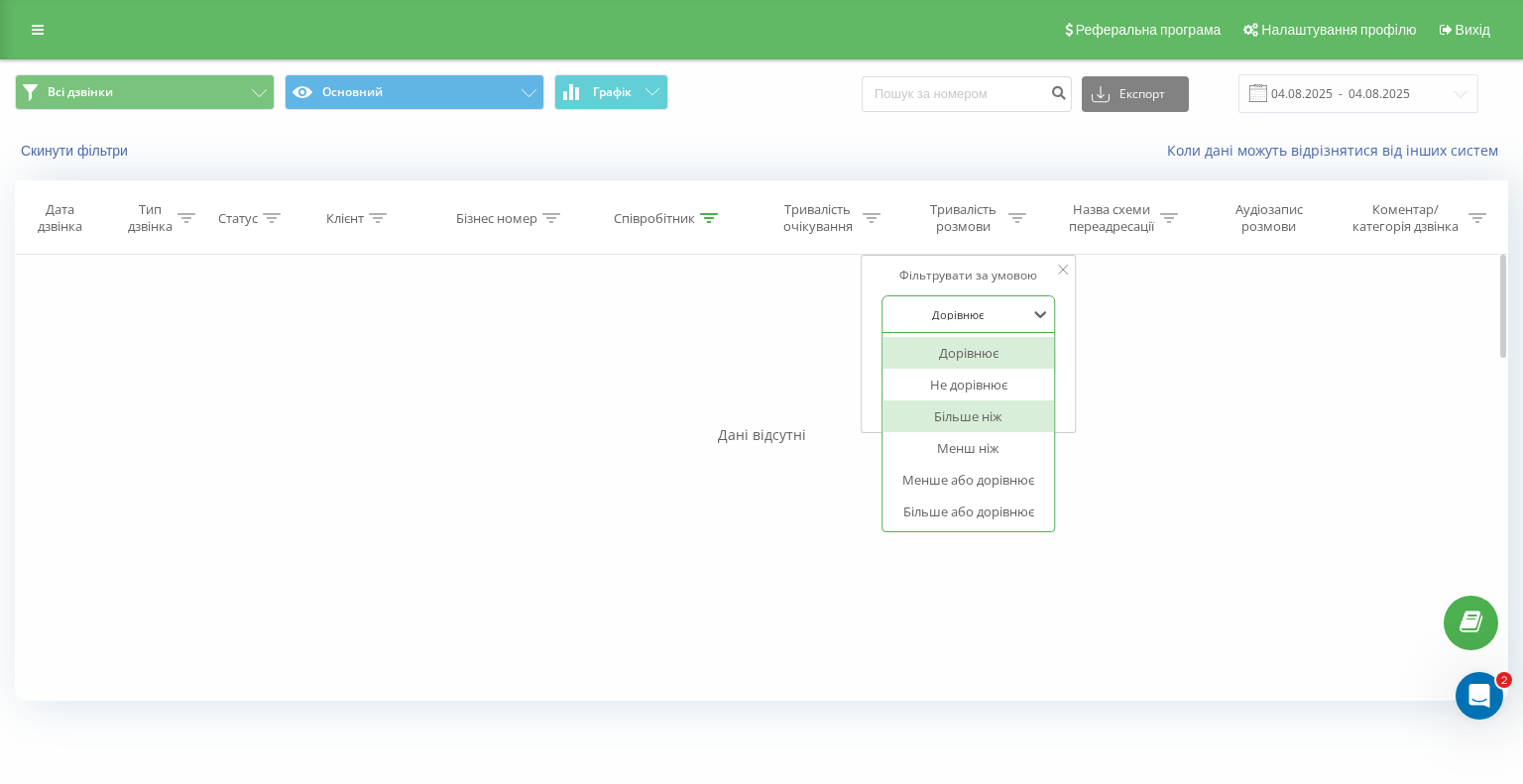 click on "Більше ніж" at bounding box center (969, 416) 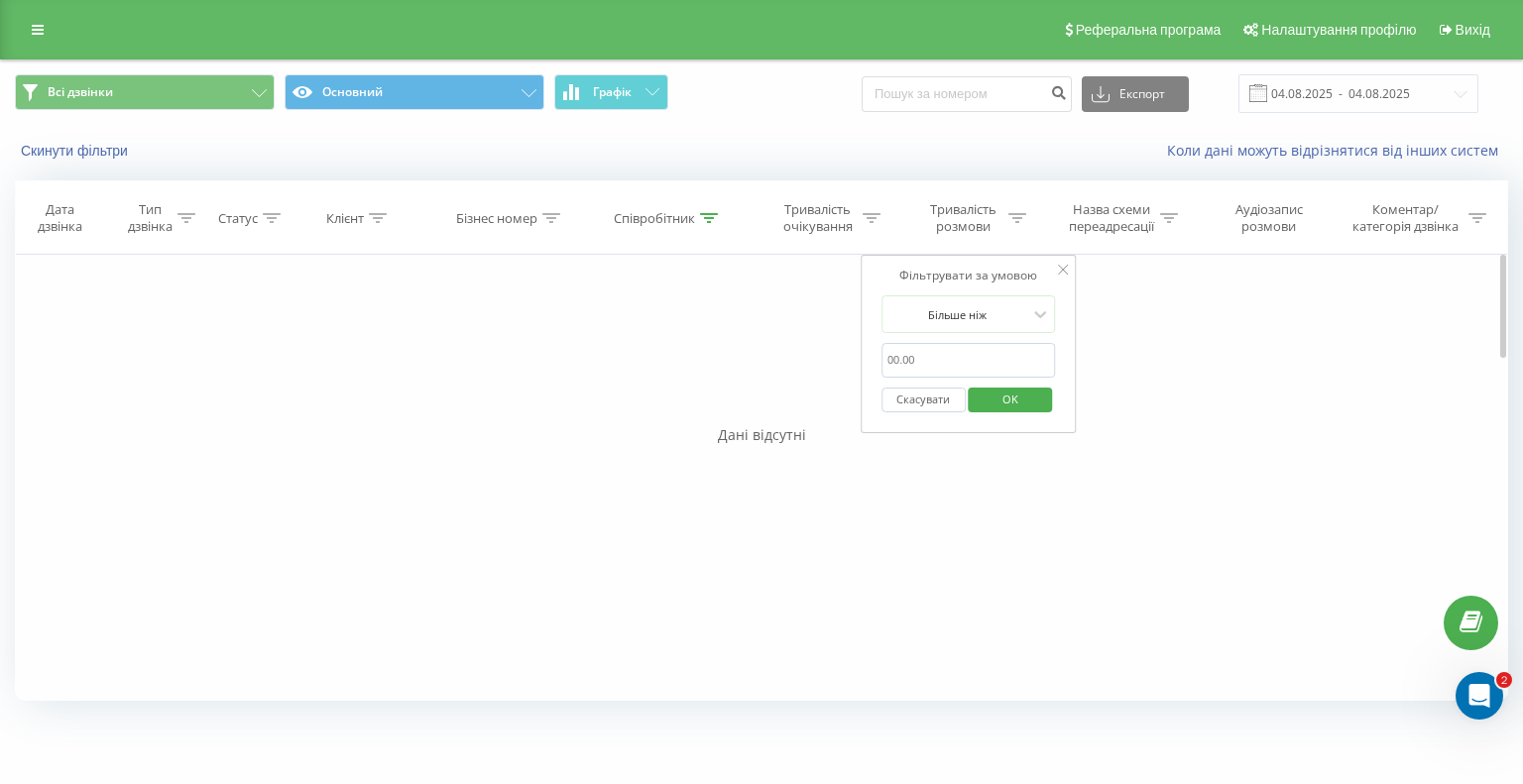 click at bounding box center (969, 360) 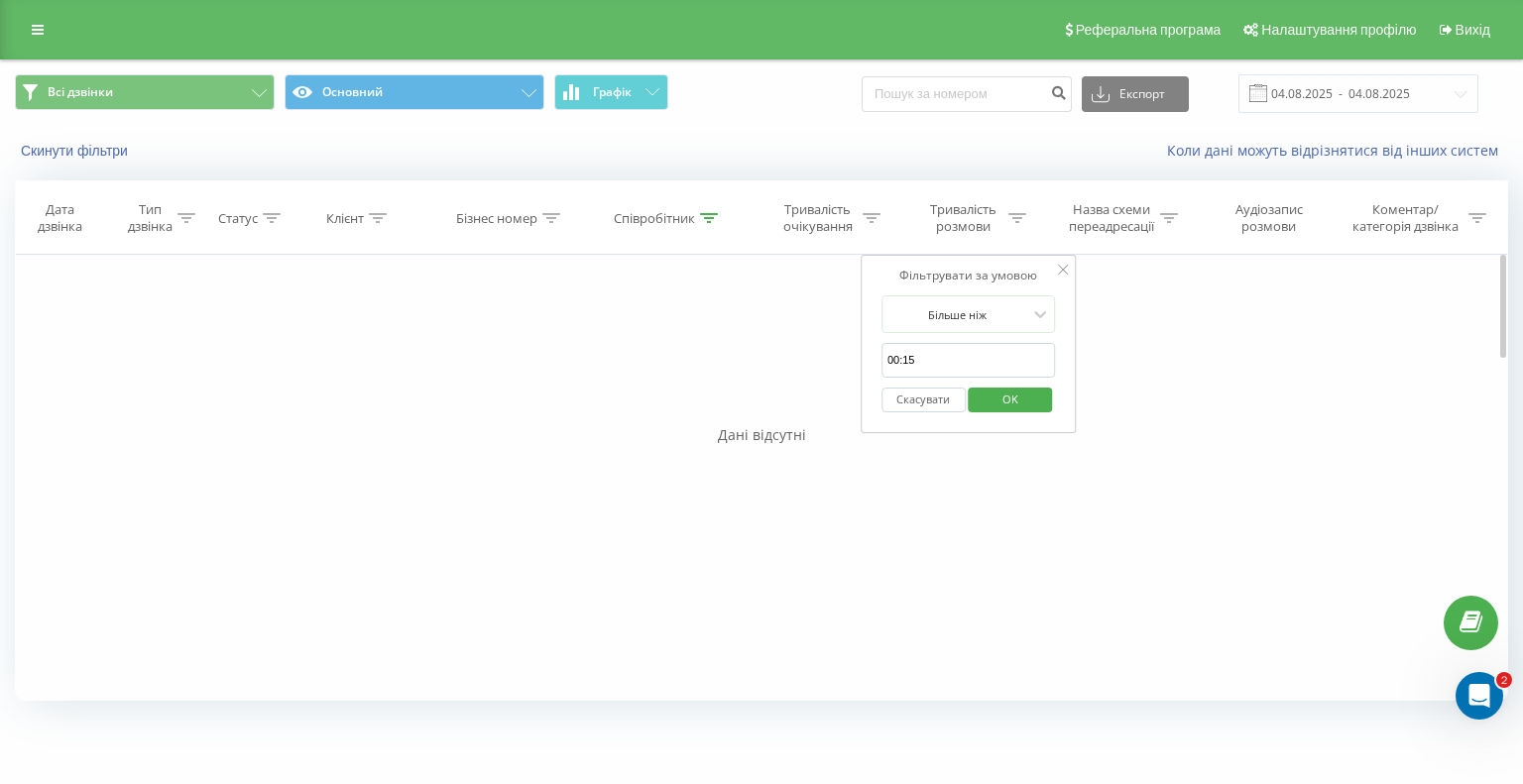click on "00:15" at bounding box center [969, 360] 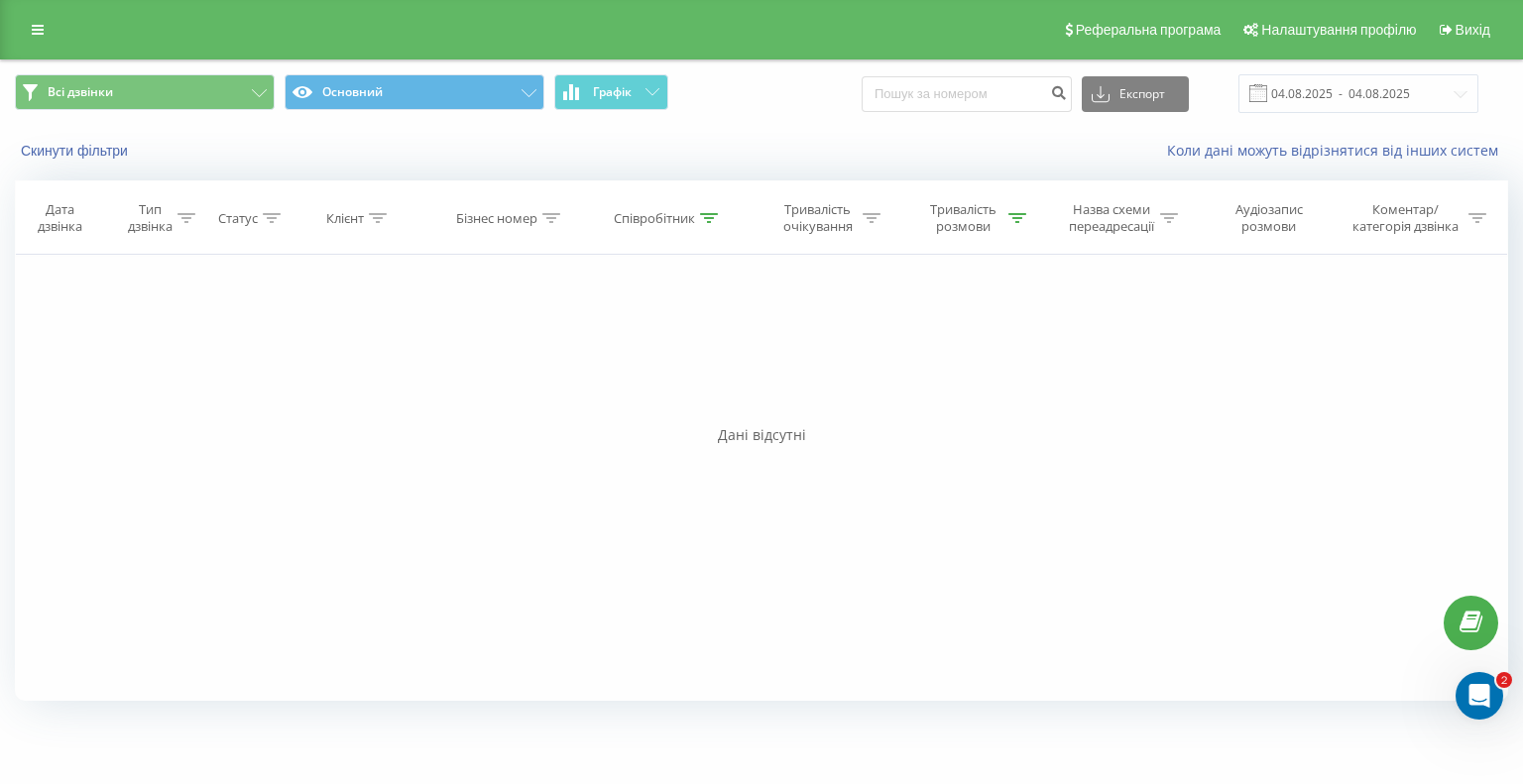 click on "Співробітник" at bounding box center [668, 218] 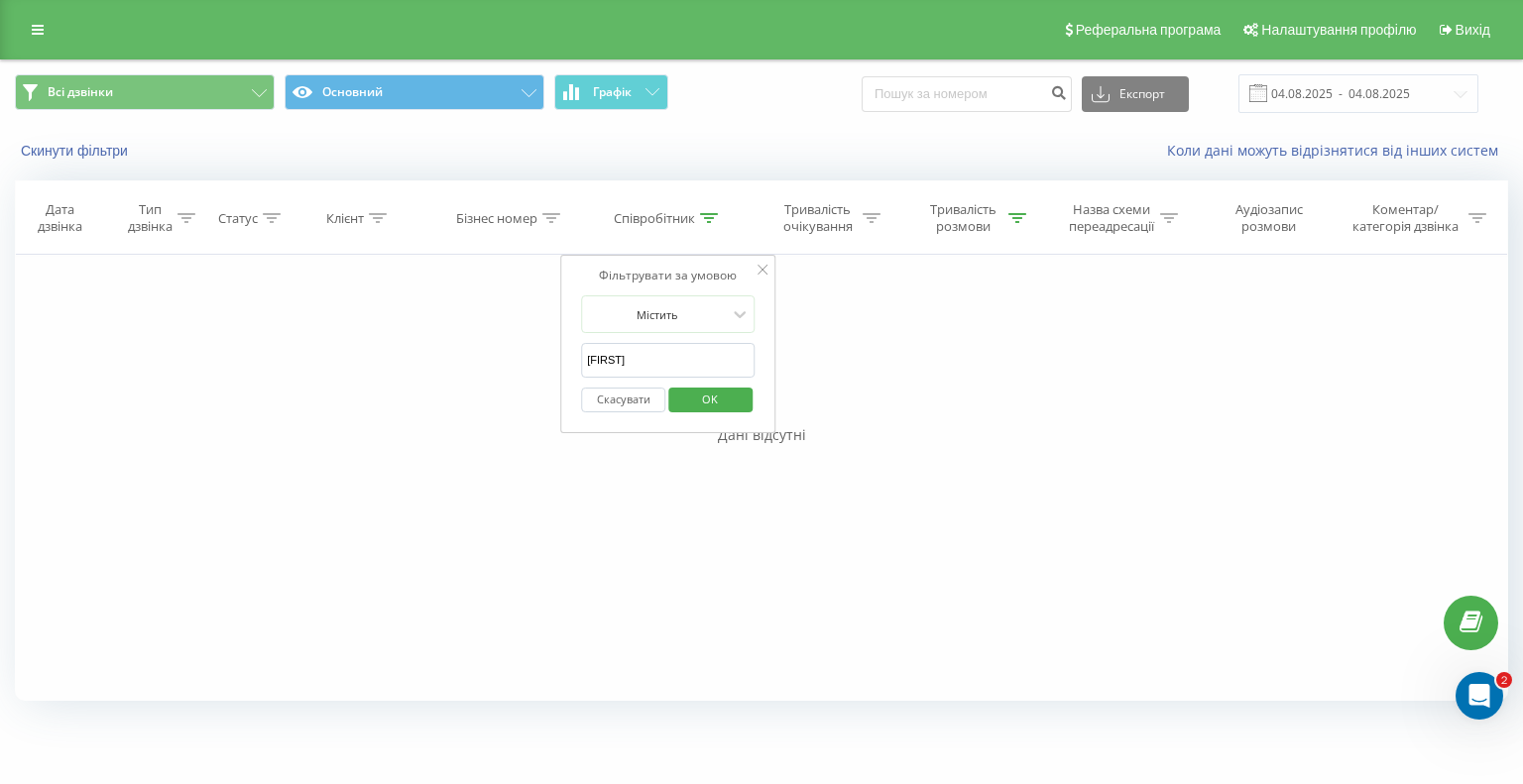 click on "[FIRST]" at bounding box center [668, 360] 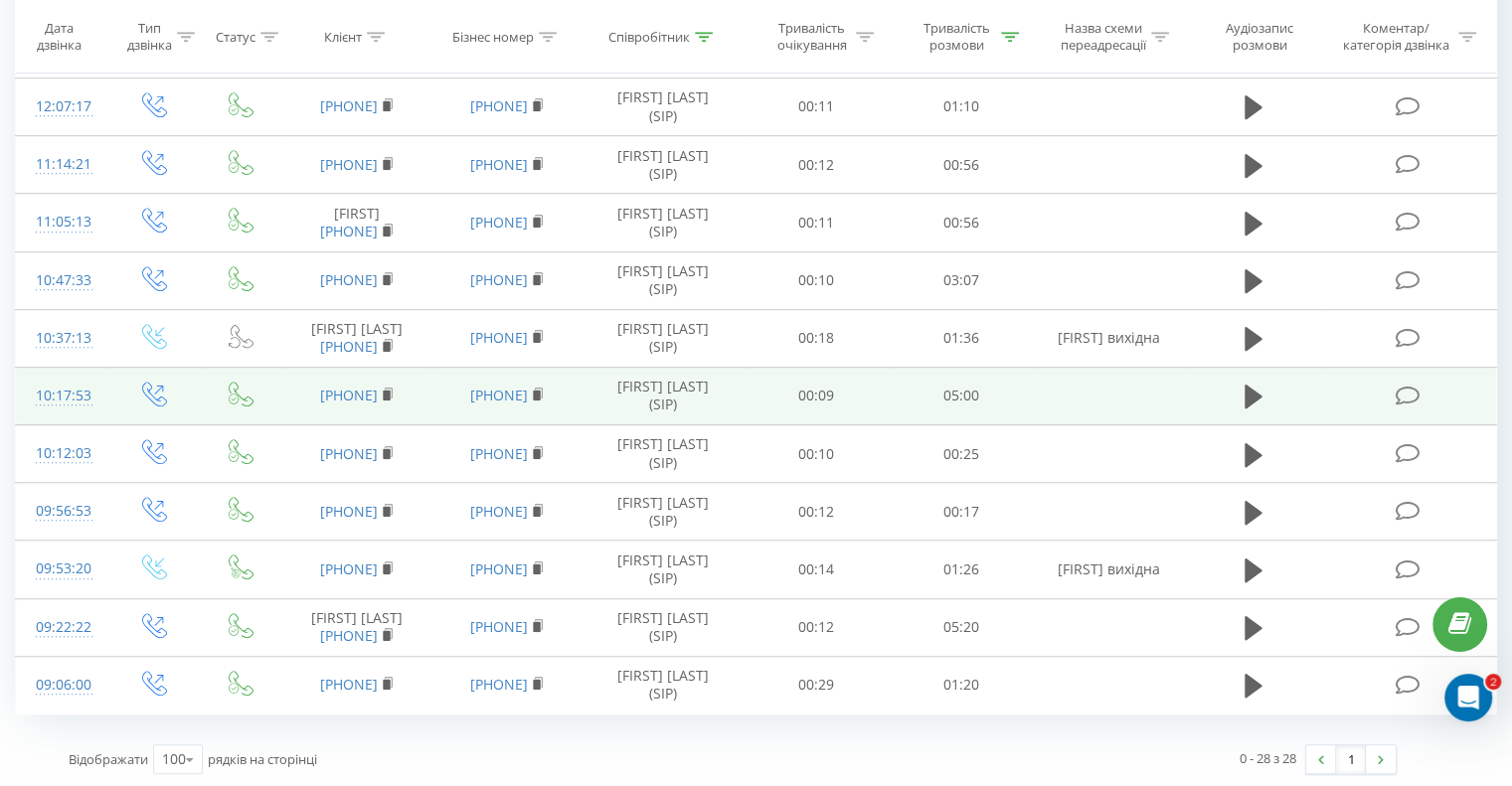 scroll, scrollTop: 1231, scrollLeft: 0, axis: vertical 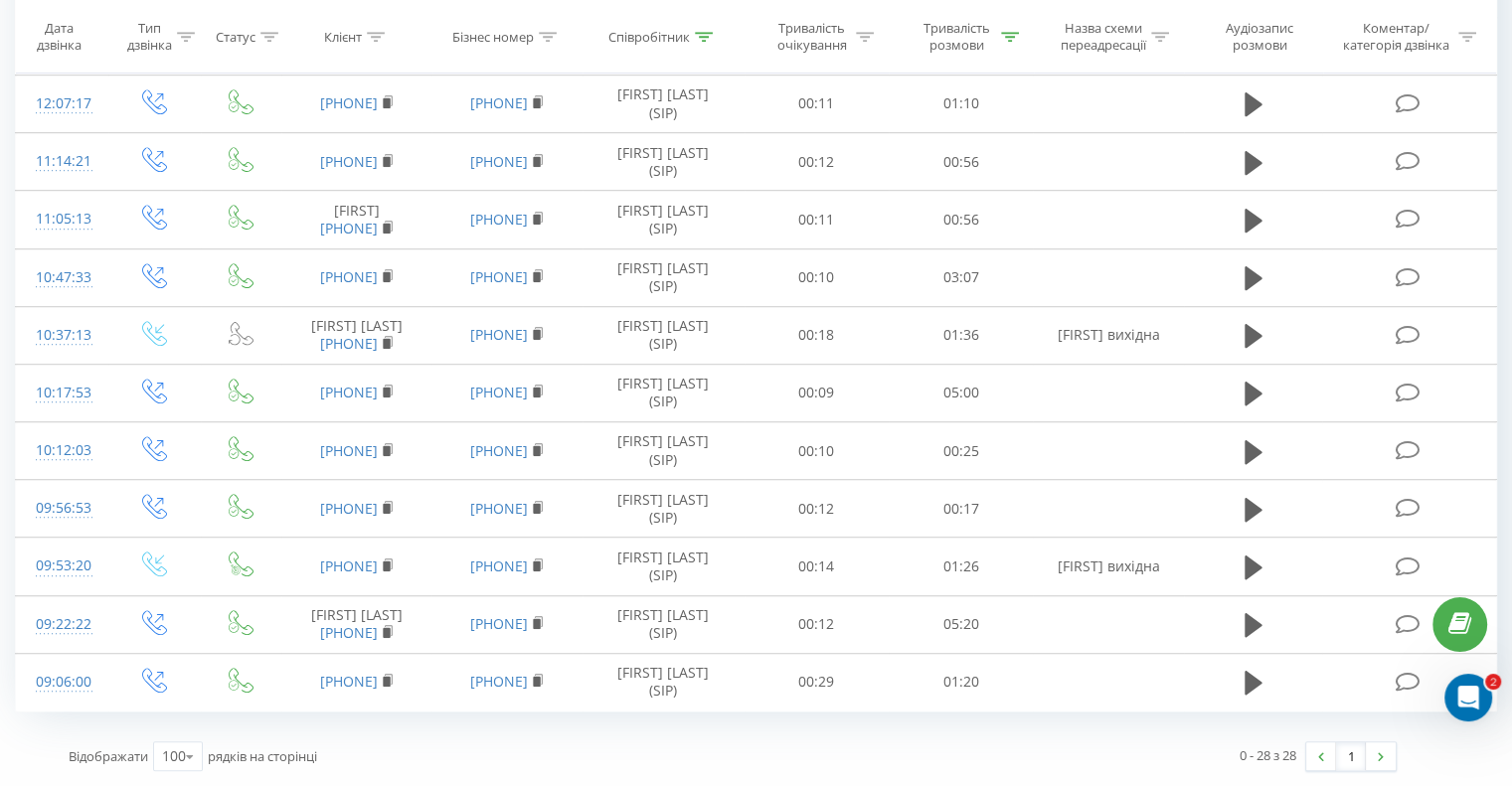 click 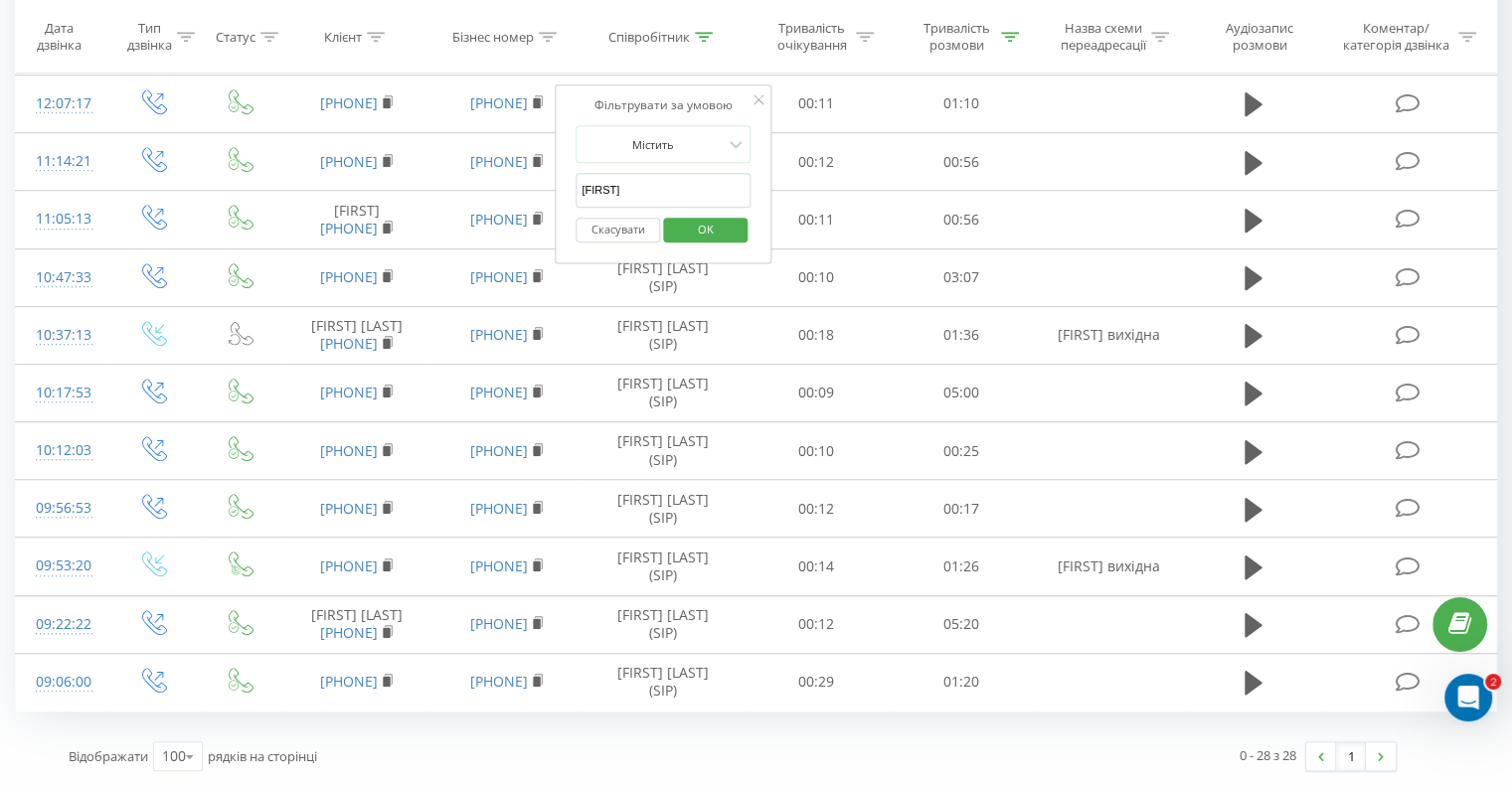 click on "[FIRST]" at bounding box center [663, 190] 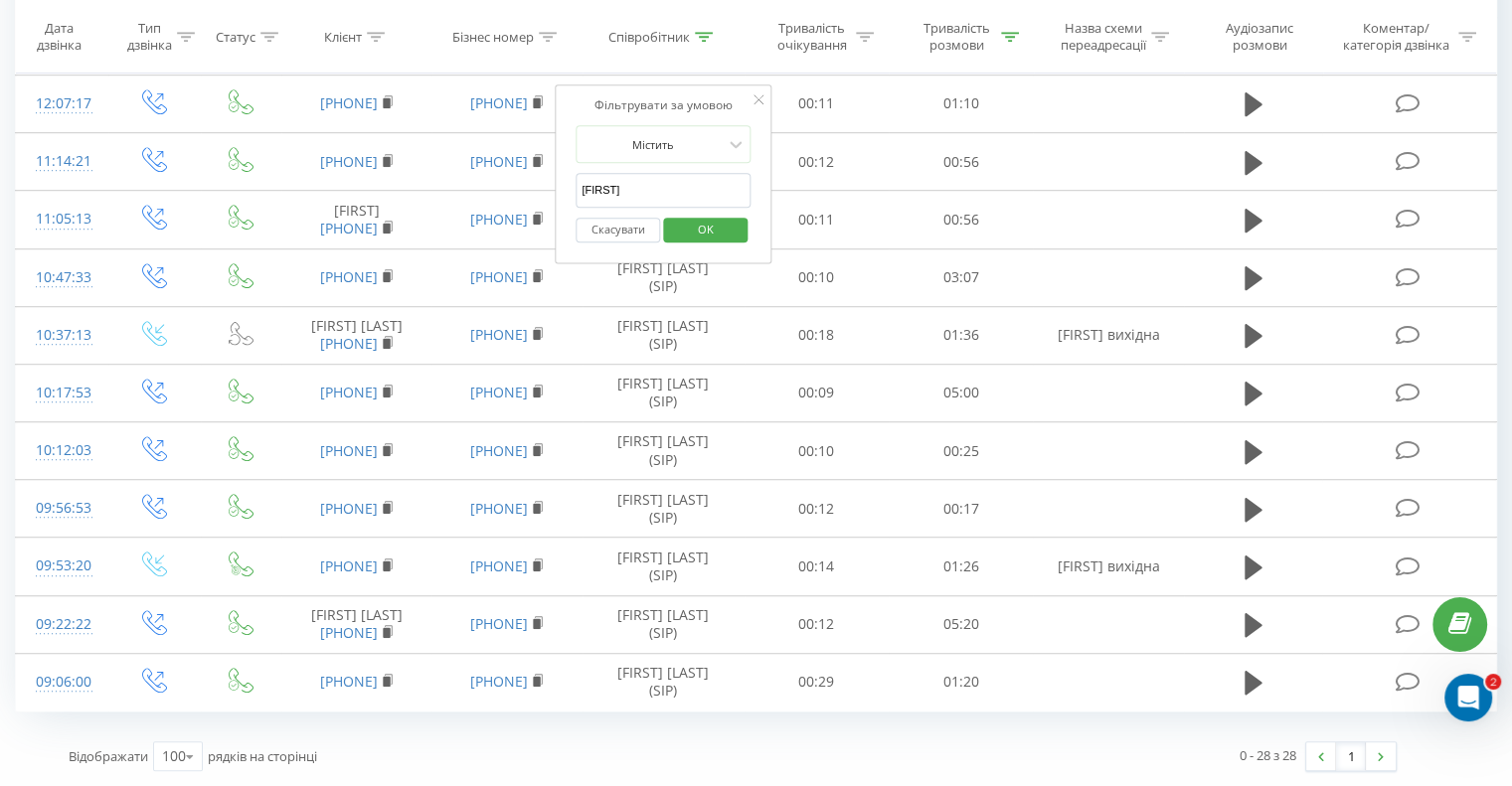 click on "OK" at bounding box center [706, 229] 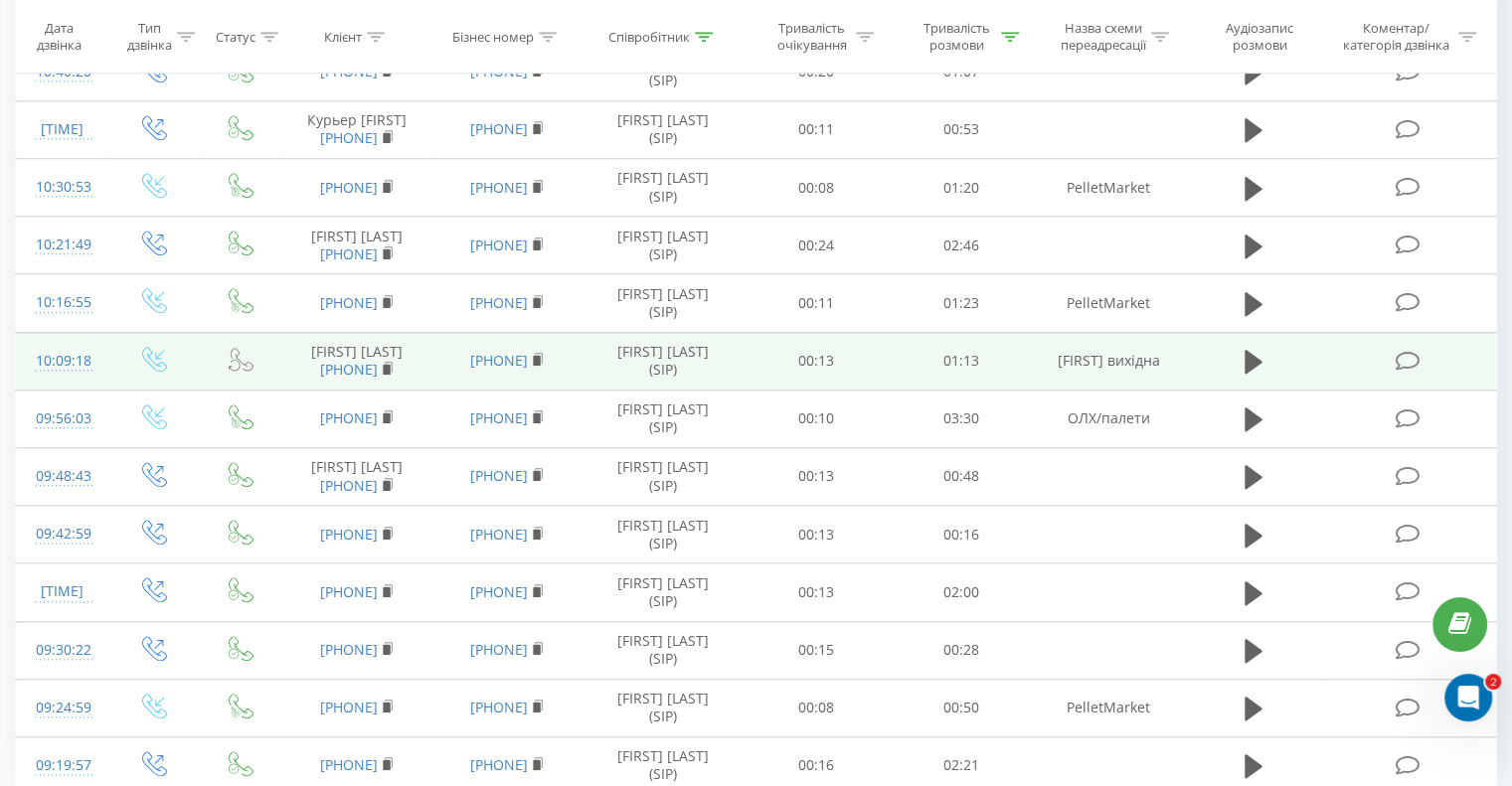 scroll, scrollTop: 1977, scrollLeft: 0, axis: vertical 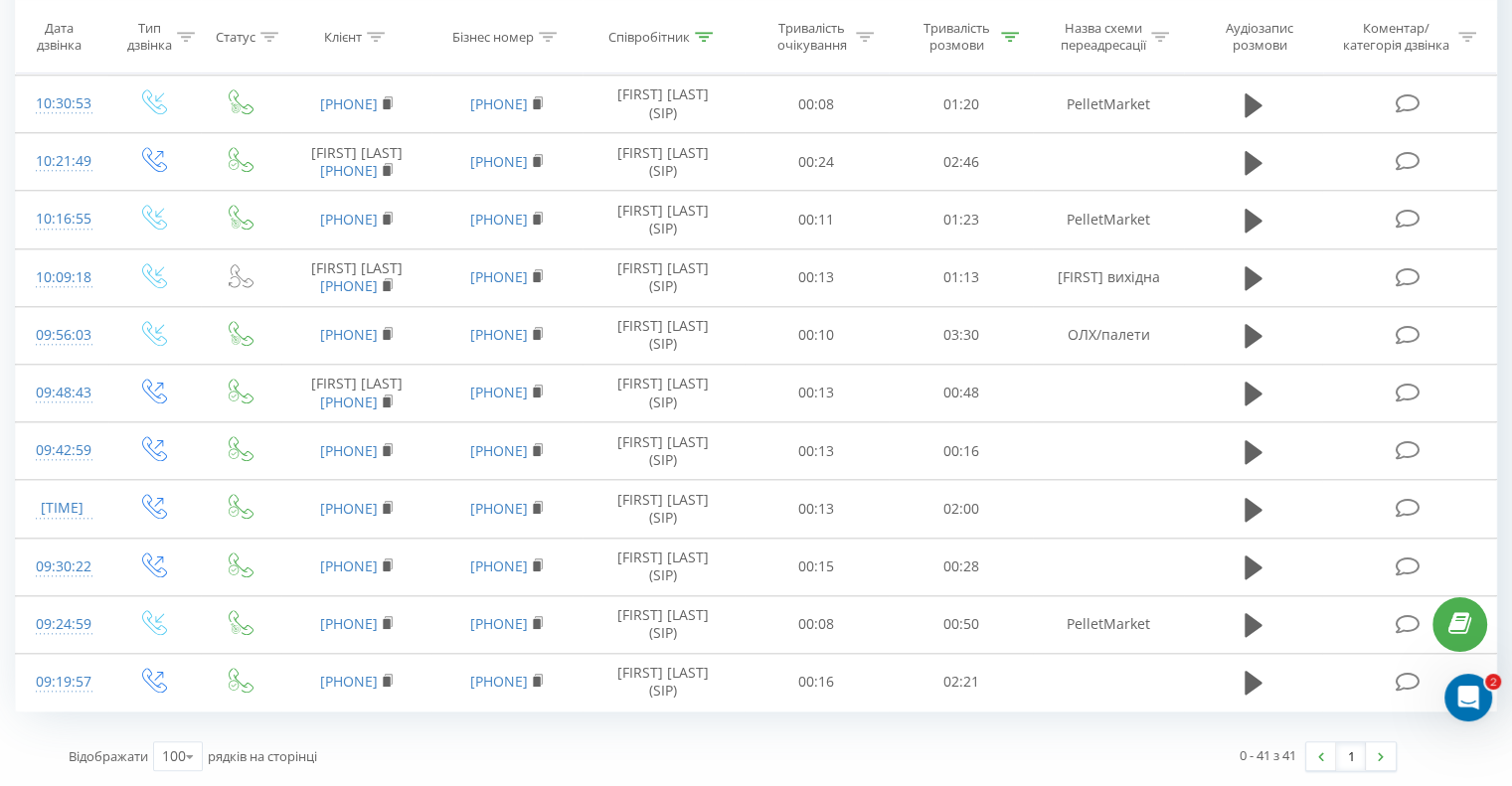 click 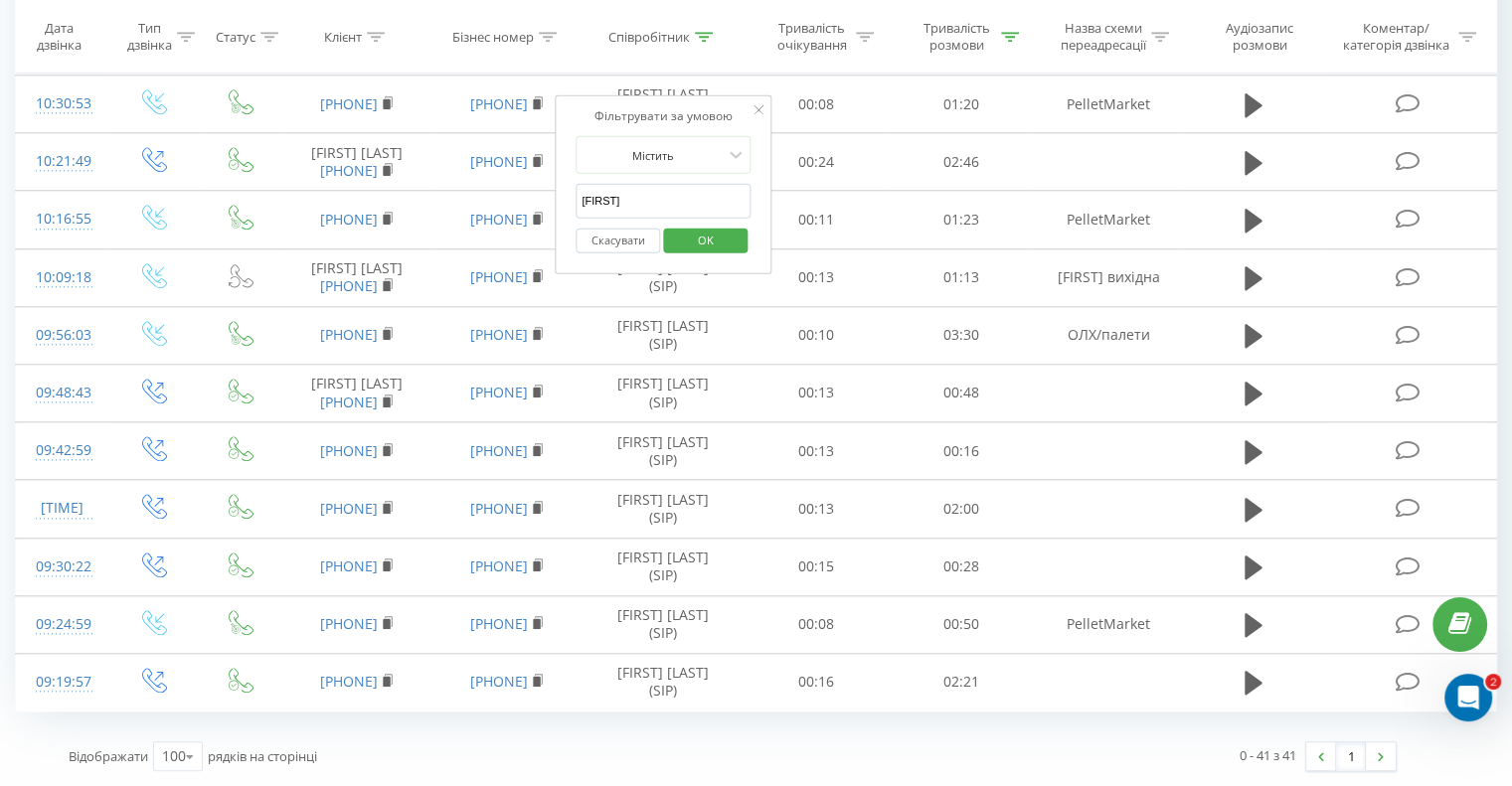 click on "[FIRST]" at bounding box center (663, 201) 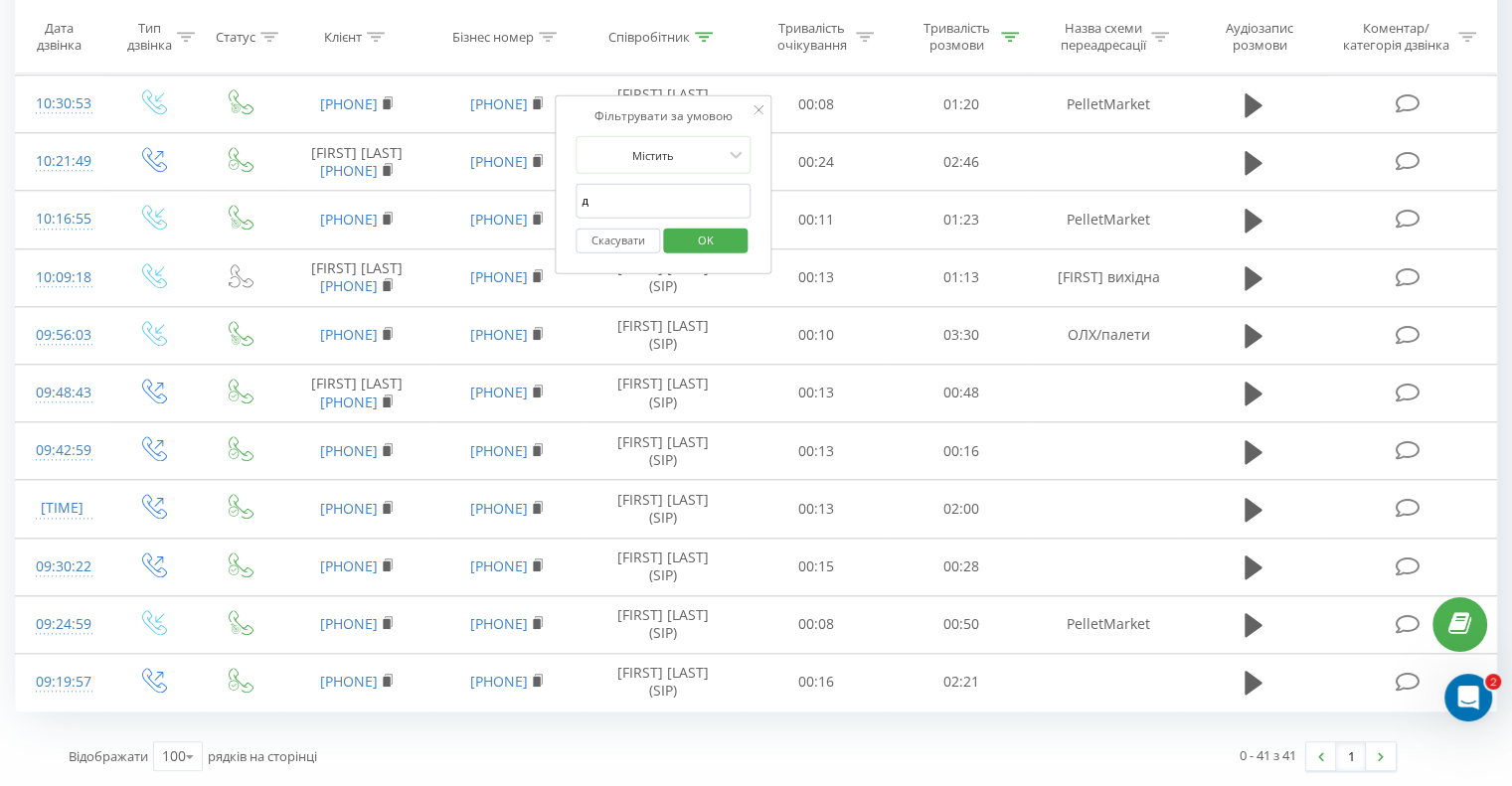 type on "[FIRST]" 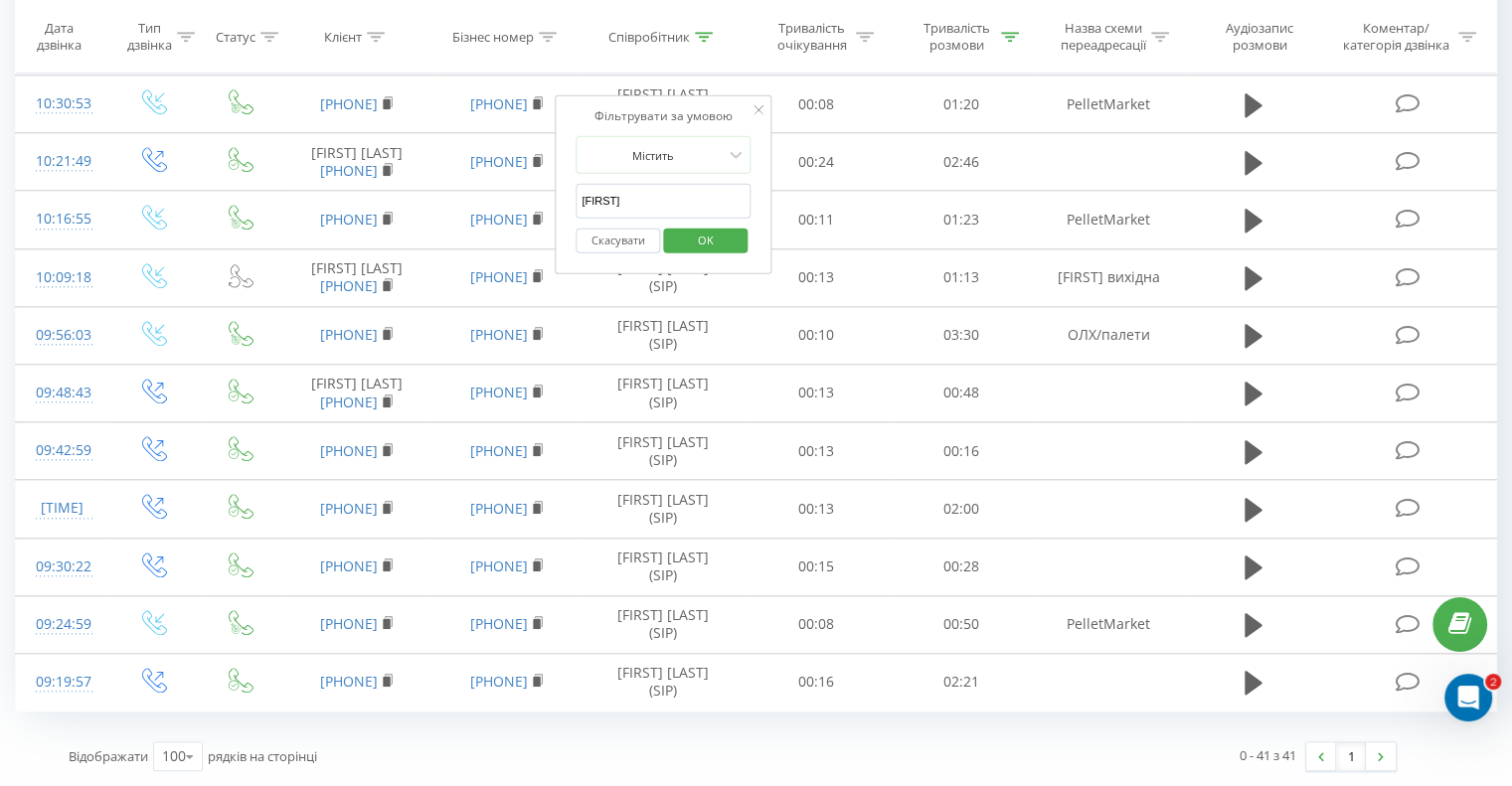 drag, startPoint x: 693, startPoint y: 207, endPoint x: 696, endPoint y: 218, distance: 11.401754 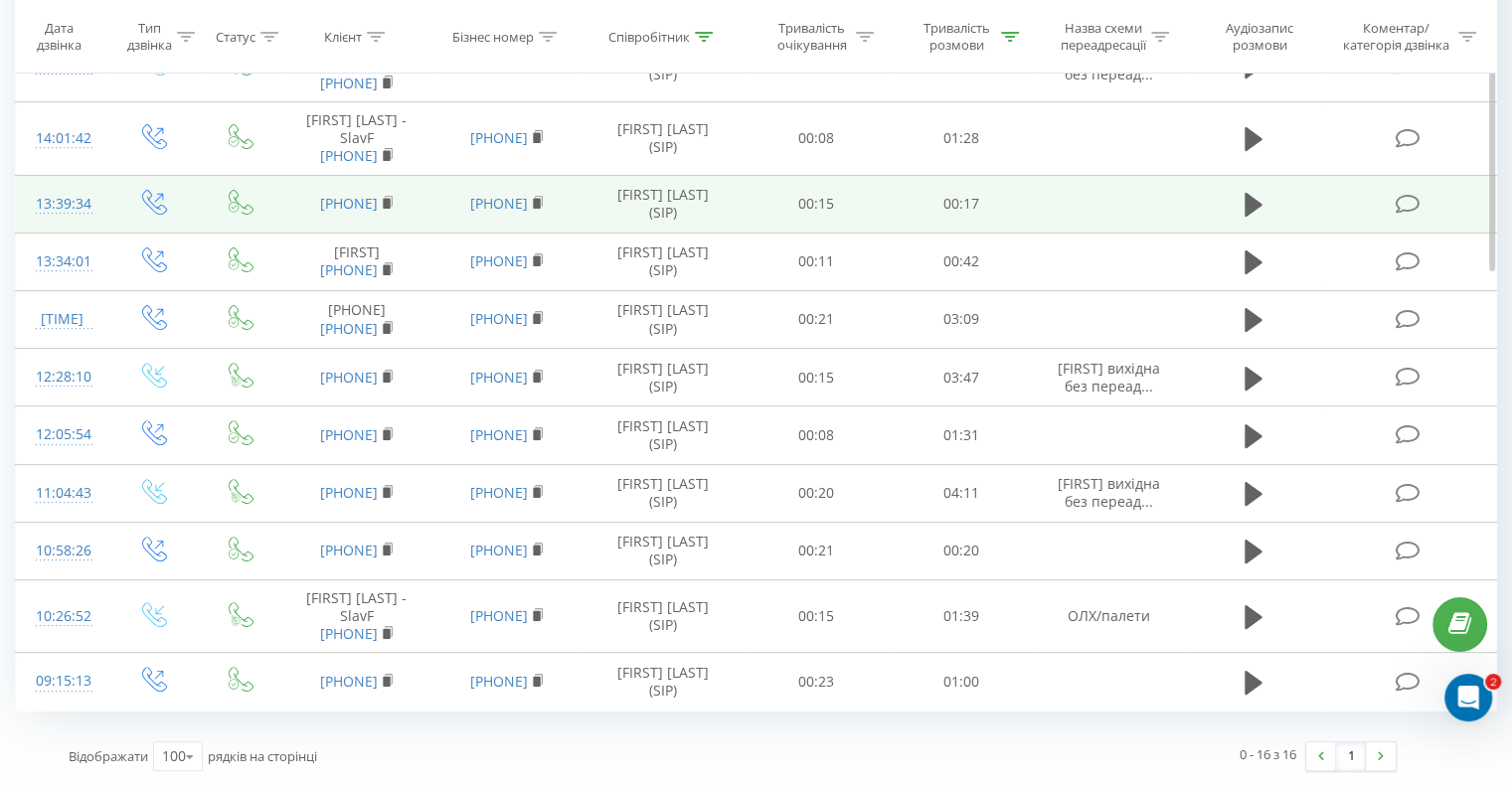 scroll, scrollTop: 598, scrollLeft: 0, axis: vertical 